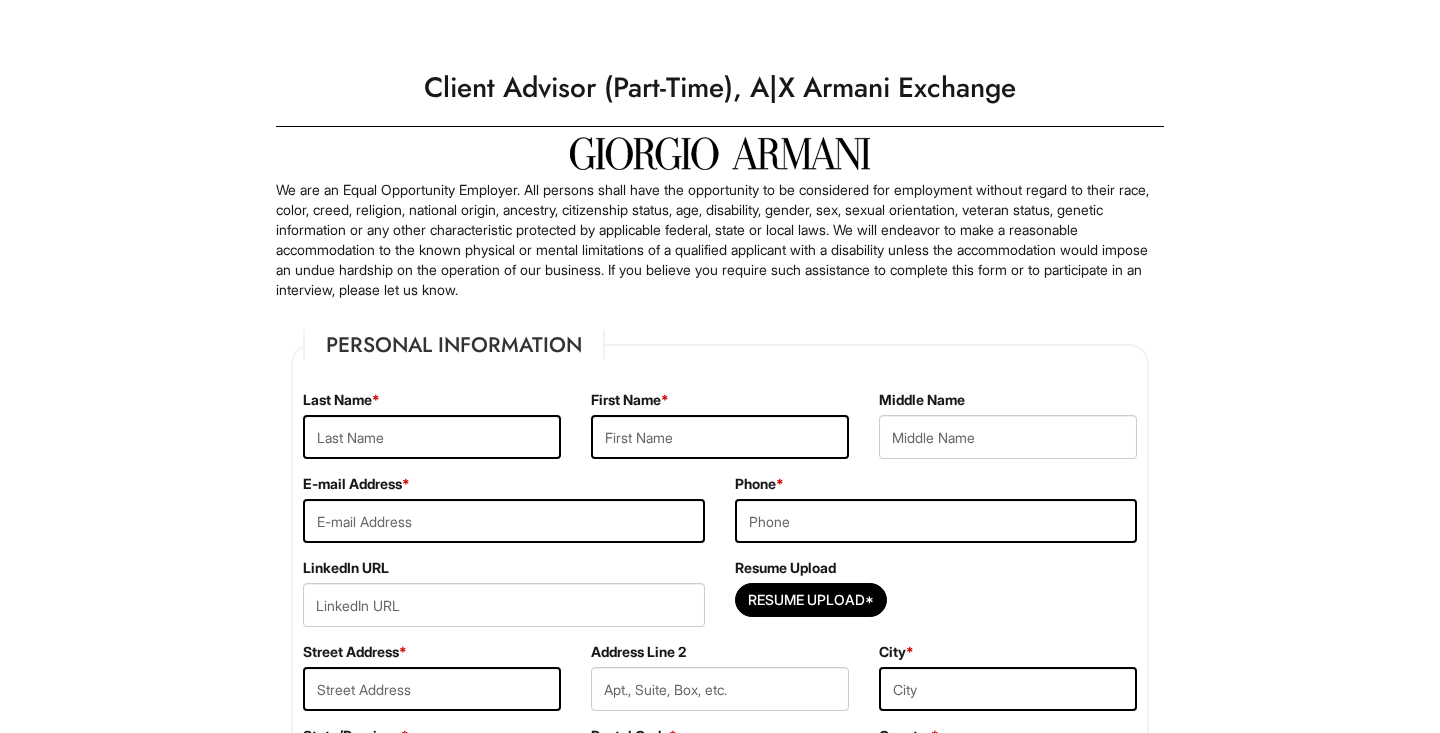 scroll, scrollTop: 0, scrollLeft: 0, axis: both 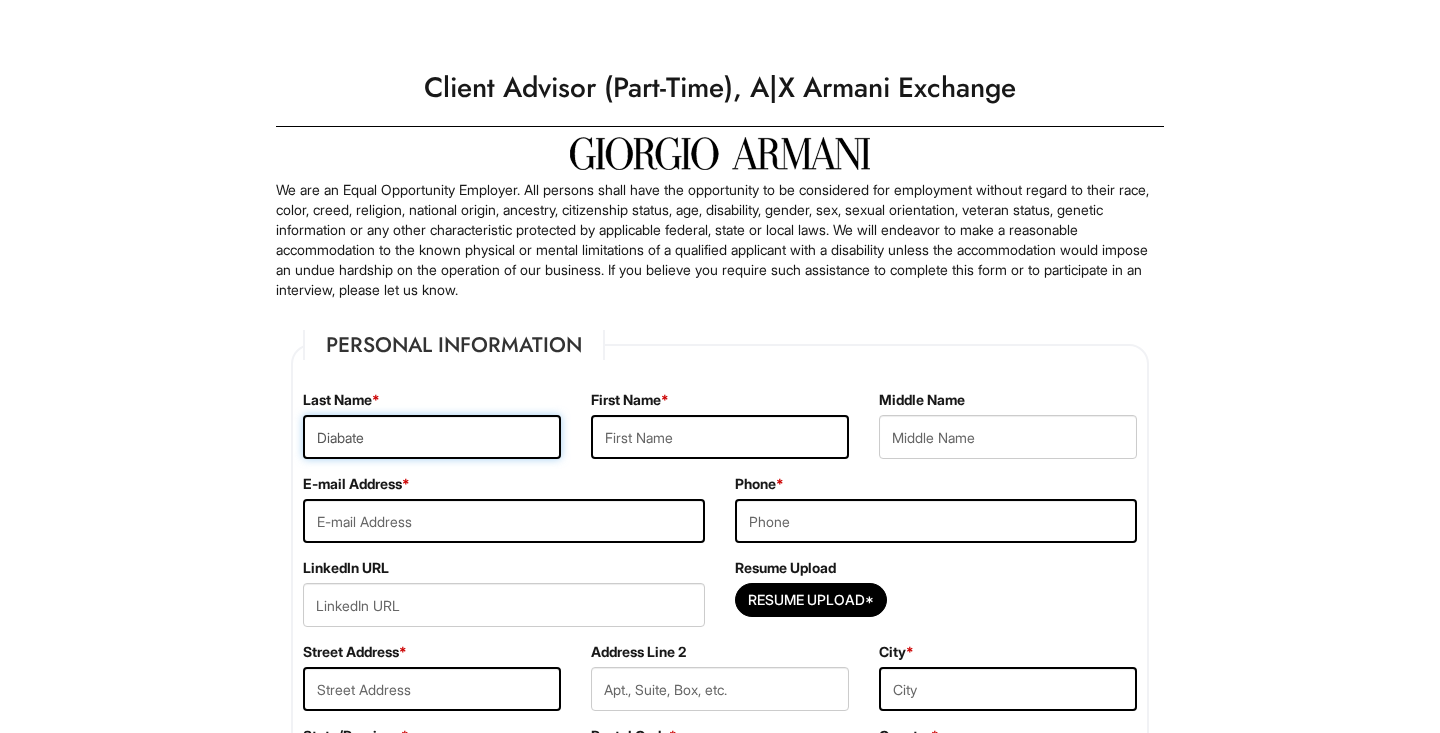 type on "Diabate" 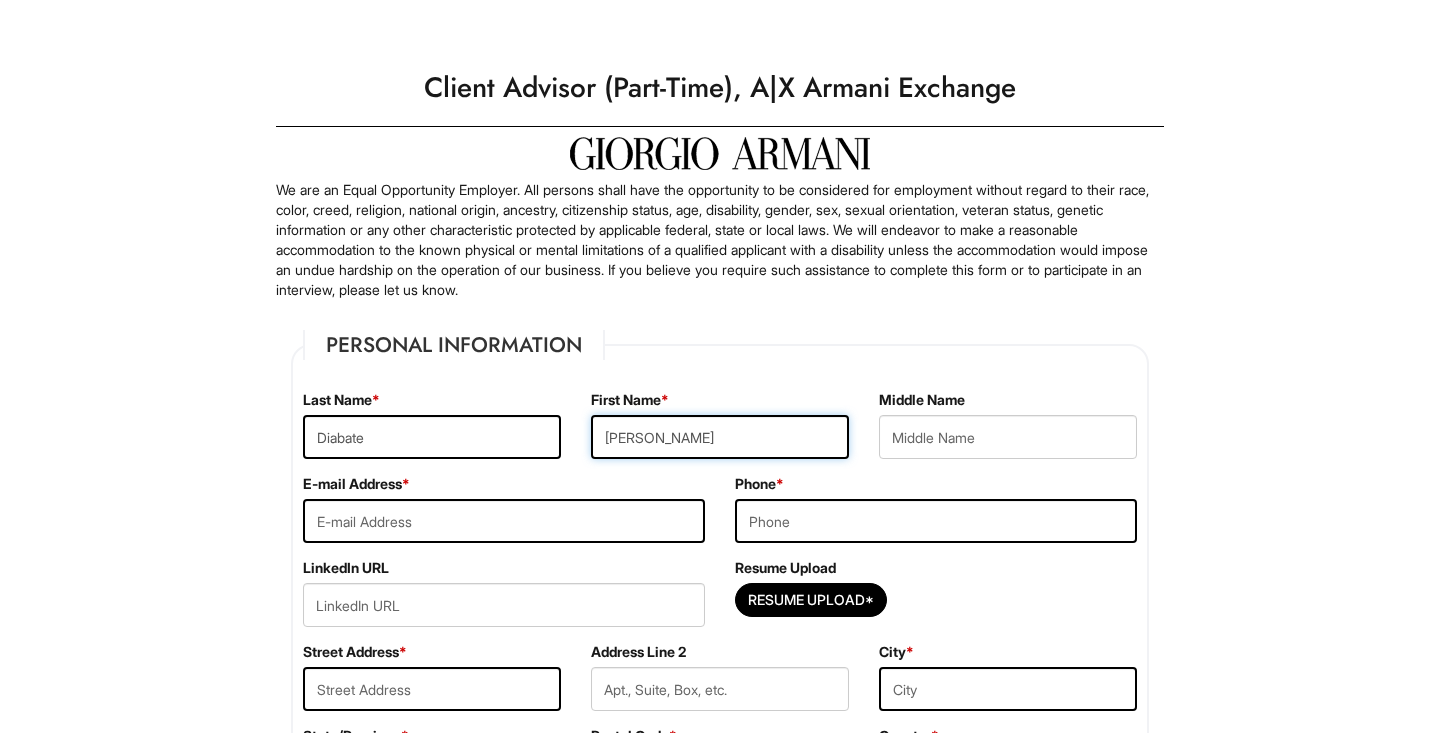 type on "[PERSON_NAME]" 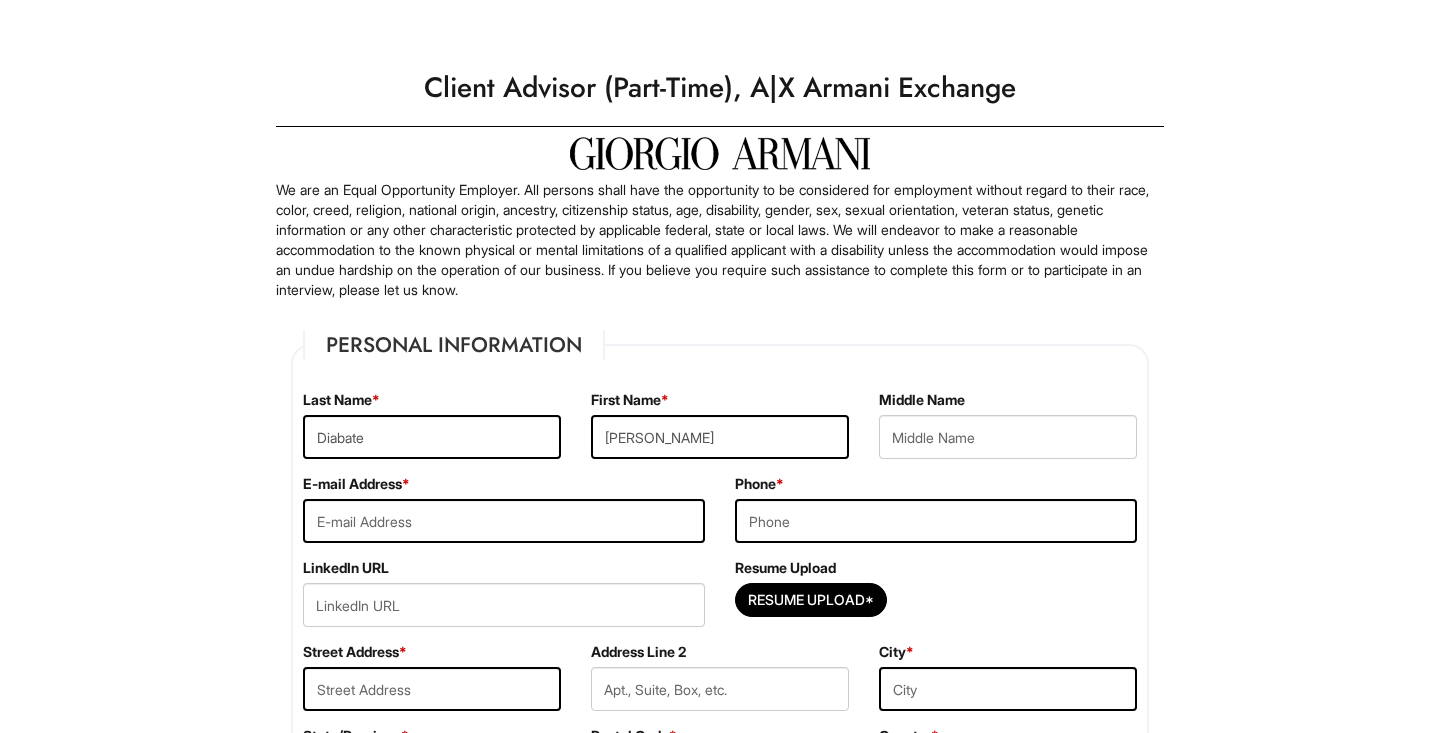 click on "Personal Information
Last Name  *   Diabate
First Name  *   [PERSON_NAME]
Middle Name
E-mail Address  *
Phone  *
LinkedIn URL
Resume Upload   Resume Upload*
Street Address  *
Address Line 2
City  *
State/Province  *   State/Province [US_STATE] [US_STATE] [US_STATE] [US_STATE] [US_STATE] [US_STATE] [US_STATE] [US_STATE] [US_STATE][GEOGRAPHIC_DATA] [US_STATE] [US_STATE] [US_STATE] [US_STATE] [US_STATE] [US_STATE] [US_STATE] [US_STATE] [US_STATE] [US_STATE] [US_STATE] [US_STATE] [US_STATE] [US_STATE] [US_STATE] [US_STATE] [US_STATE] [US_STATE] [US_STATE] [US_STATE] [US_STATE] [US_STATE] [US_STATE] [US_STATE] [US_STATE] [US_STATE] [US_STATE] [US_STATE] [US_STATE] [US_STATE] [US_STATE] [US_STATE] [US_STATE] [US_STATE] [US_STATE] [US_STATE] [US_STATE] [US_STATE][PERSON_NAME][US_STATE] [US_STATE][PERSON_NAME] [US_STATE] [US_STATE] [GEOGRAPHIC_DATA]-[GEOGRAPHIC_DATA] [GEOGRAPHIC_DATA]-[GEOGRAPHIC_DATA] [GEOGRAPHIC_DATA]-[GEOGRAPHIC_DATA] [GEOGRAPHIC_DATA]-[GEOGRAPHIC_DATA] [GEOGRAPHIC_DATA]-[GEOGRAPHIC_DATA] [GEOGRAPHIC_DATA]-[GEOGRAPHIC_DATA] [GEOGRAPHIC_DATA]-NORTHWEST TERRITORIES [GEOGRAPHIC_DATA]-[GEOGRAPHIC_DATA] [GEOGRAPHIC_DATA]-[GEOGRAPHIC_DATA] [GEOGRAPHIC_DATA]-[PERSON_NAME][GEOGRAPHIC_DATA] [GEOGRAPHIC_DATA]-[GEOGRAPHIC_DATA] [GEOGRAPHIC_DATA]-[GEOGRAPHIC_DATA] [GEOGRAPHIC_DATA]-[GEOGRAPHIC_DATA] TERRITORY [GEOGRAPHIC_DATA]-[US_STATE] [GEOGRAPHIC_DATA]-[US_STATE] [GEOGRAPHIC_DATA]-[US_STATE]
*" at bounding box center (720, 576) 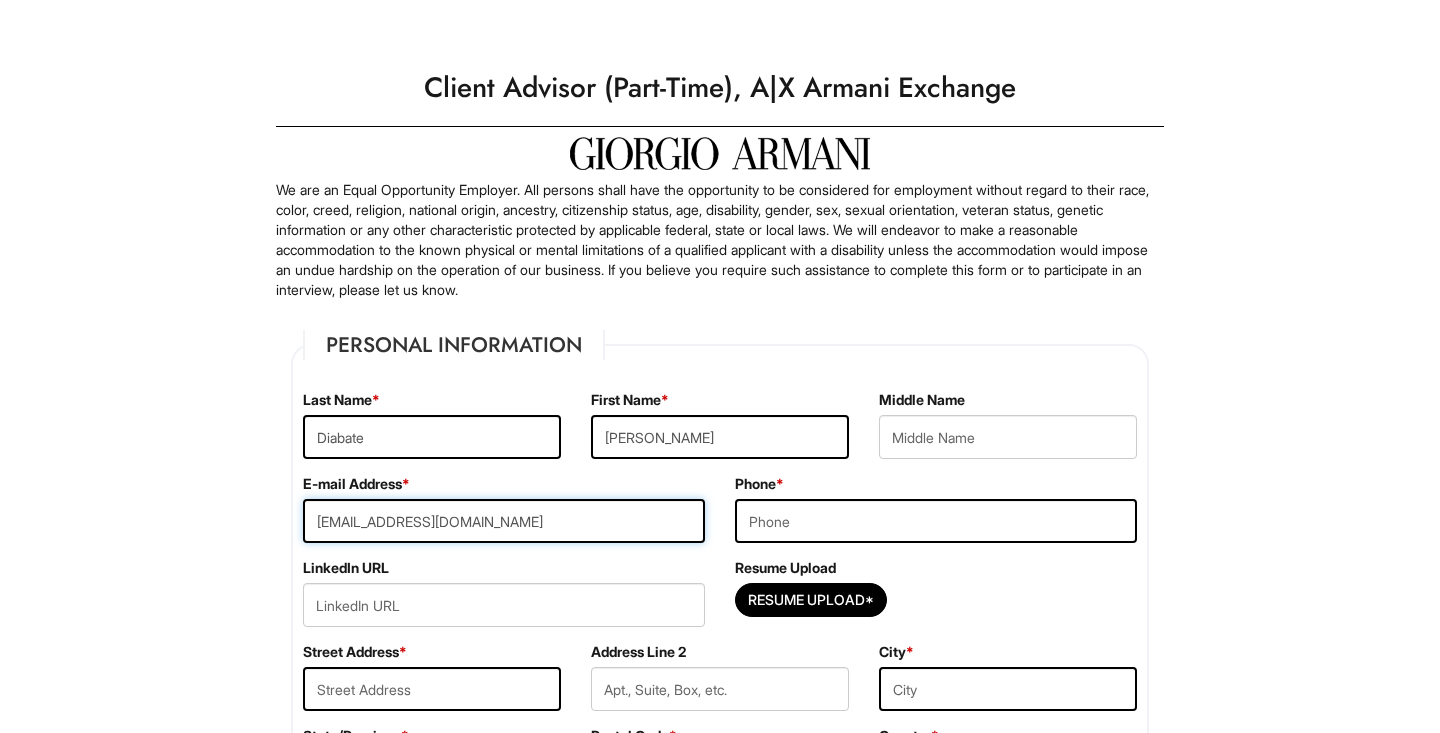 type on "[EMAIL_ADDRESS][DOMAIN_NAME]" 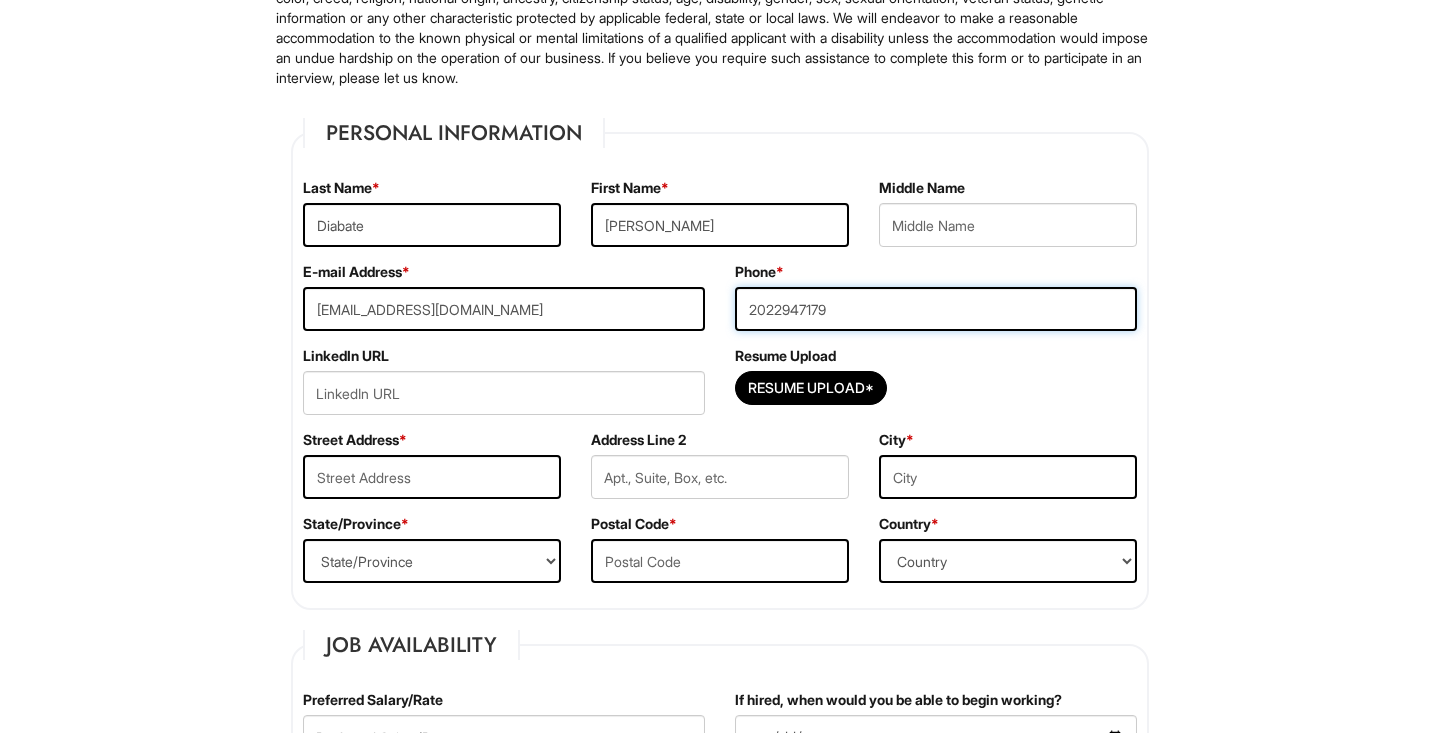 scroll, scrollTop: 222, scrollLeft: 0, axis: vertical 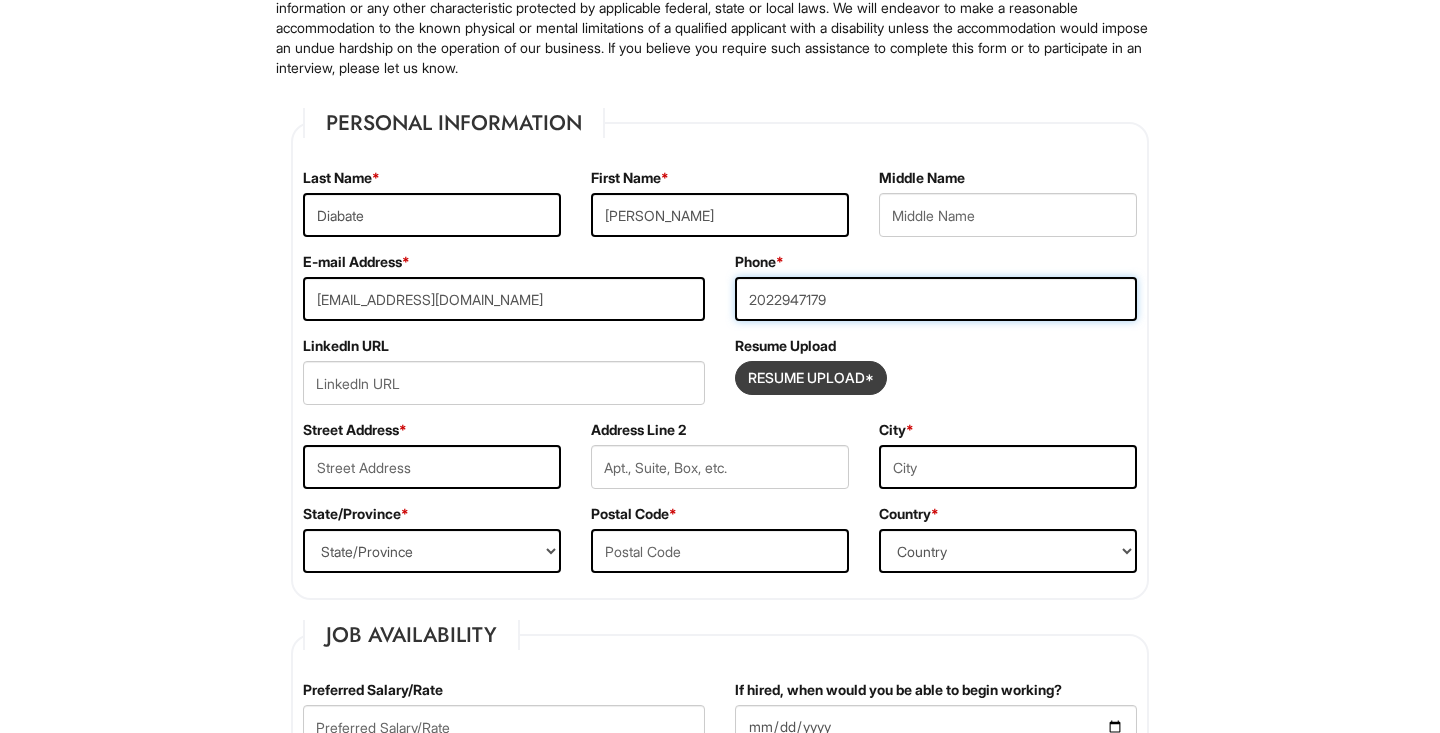 type on "2022947179" 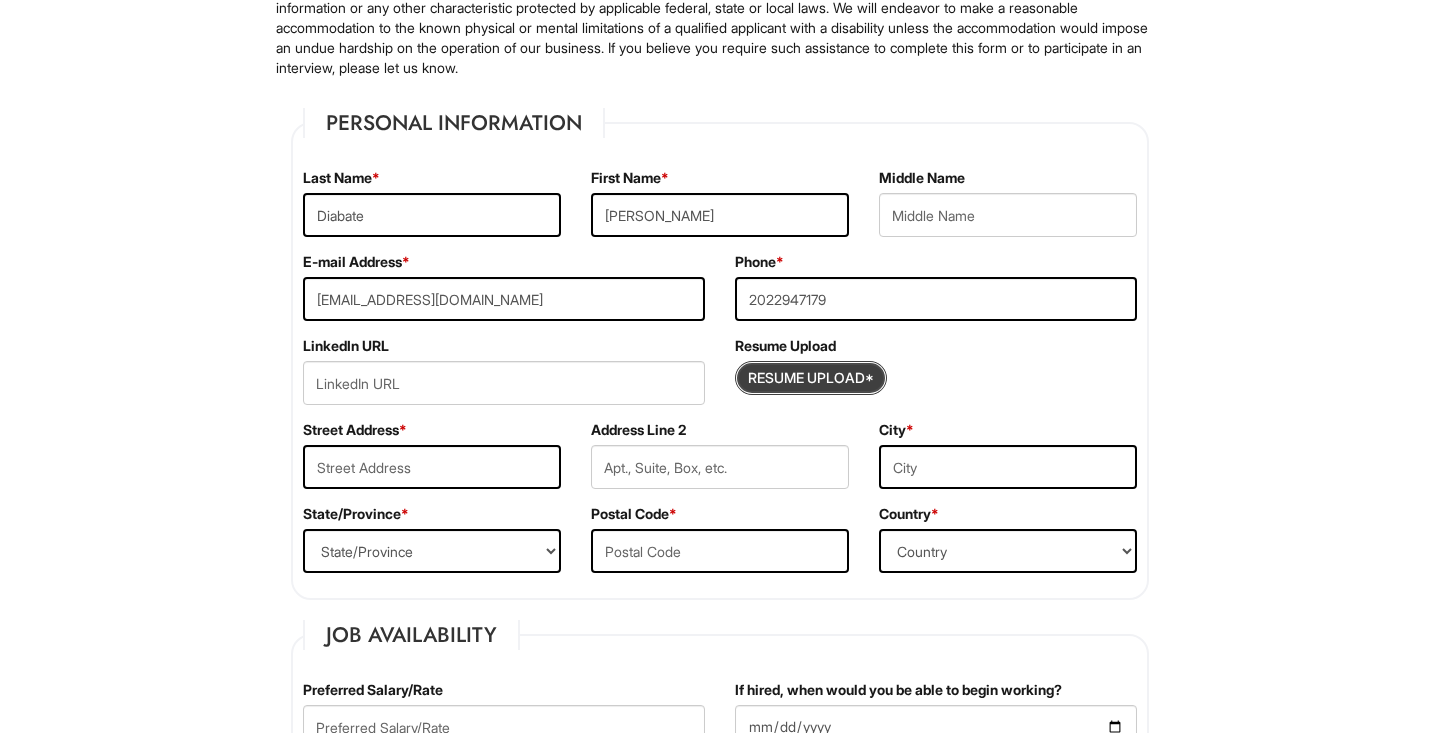 click at bounding box center (811, 378) 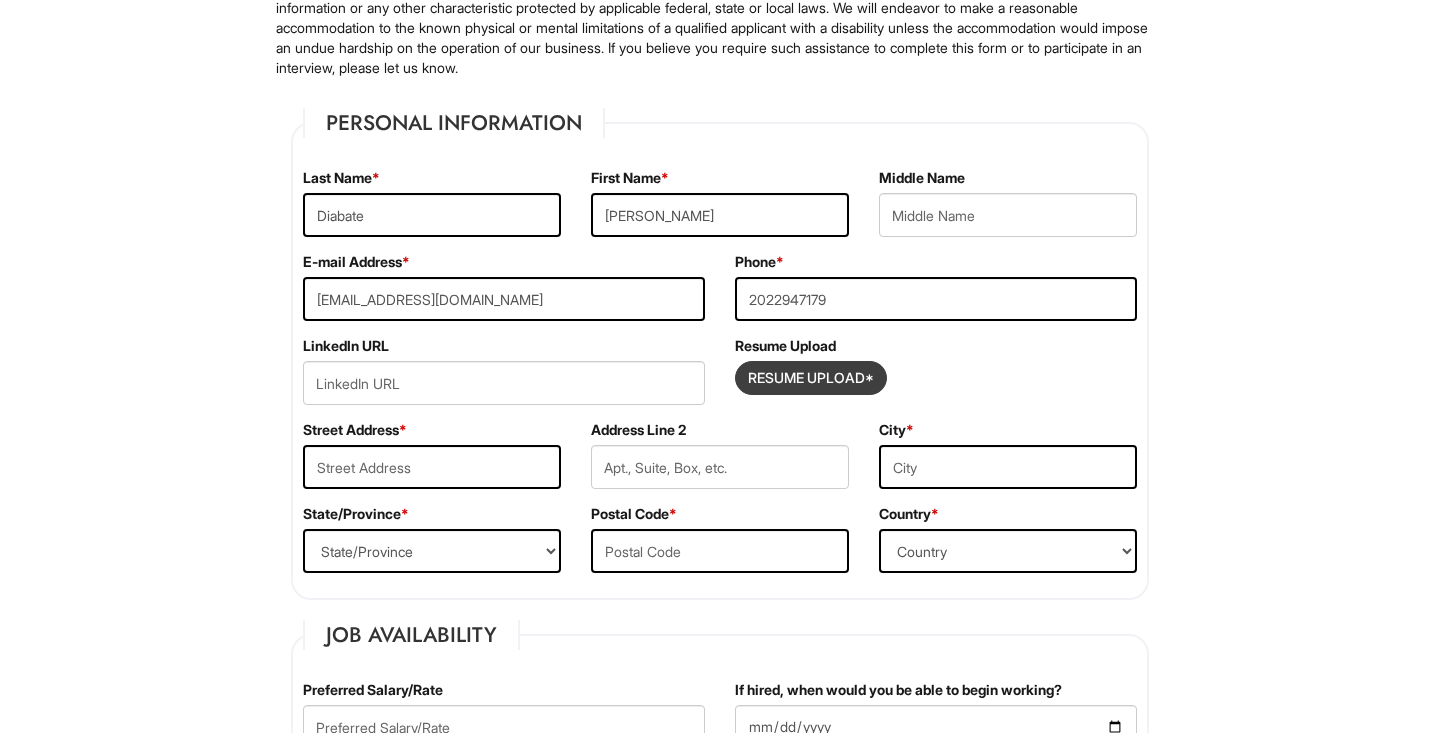 type on "C:\fakepath\[PERSON_NAME] RESUME.pdf" 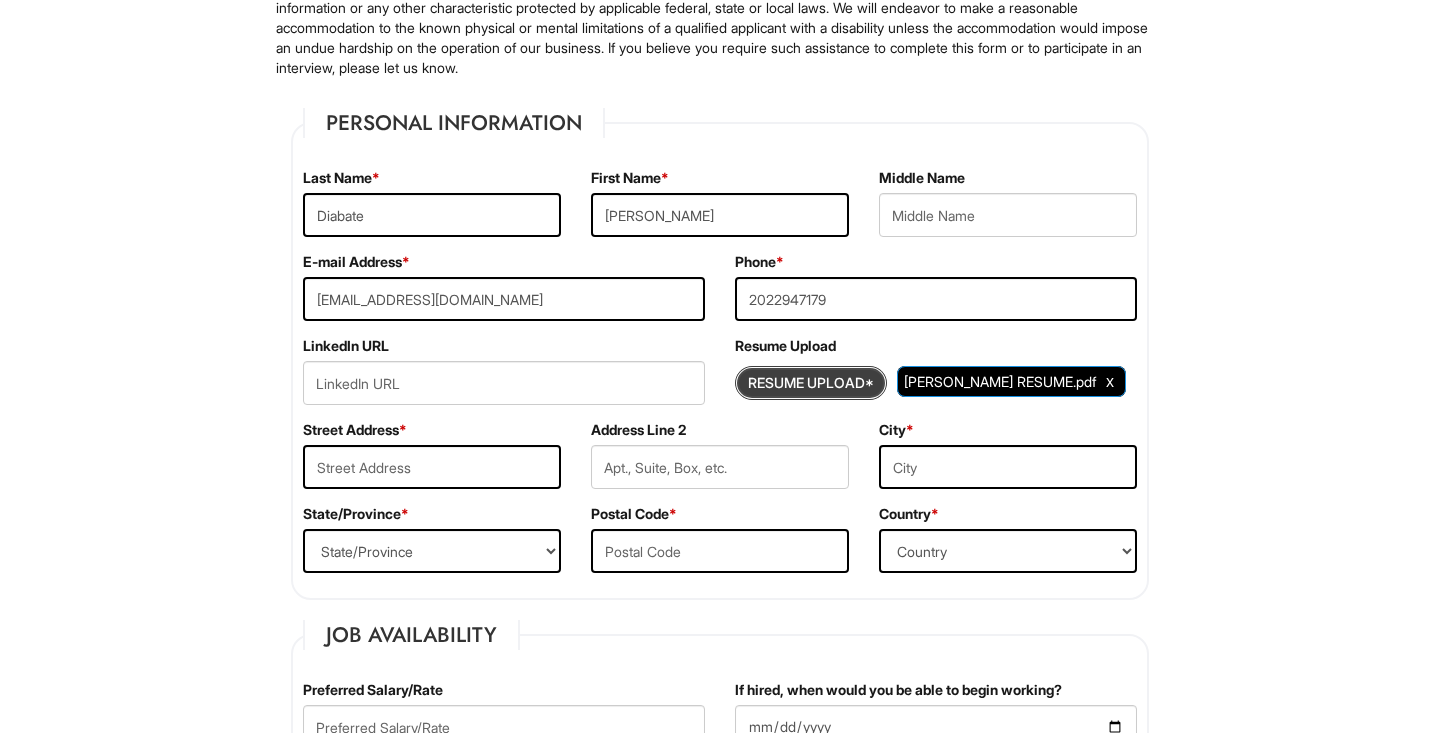type 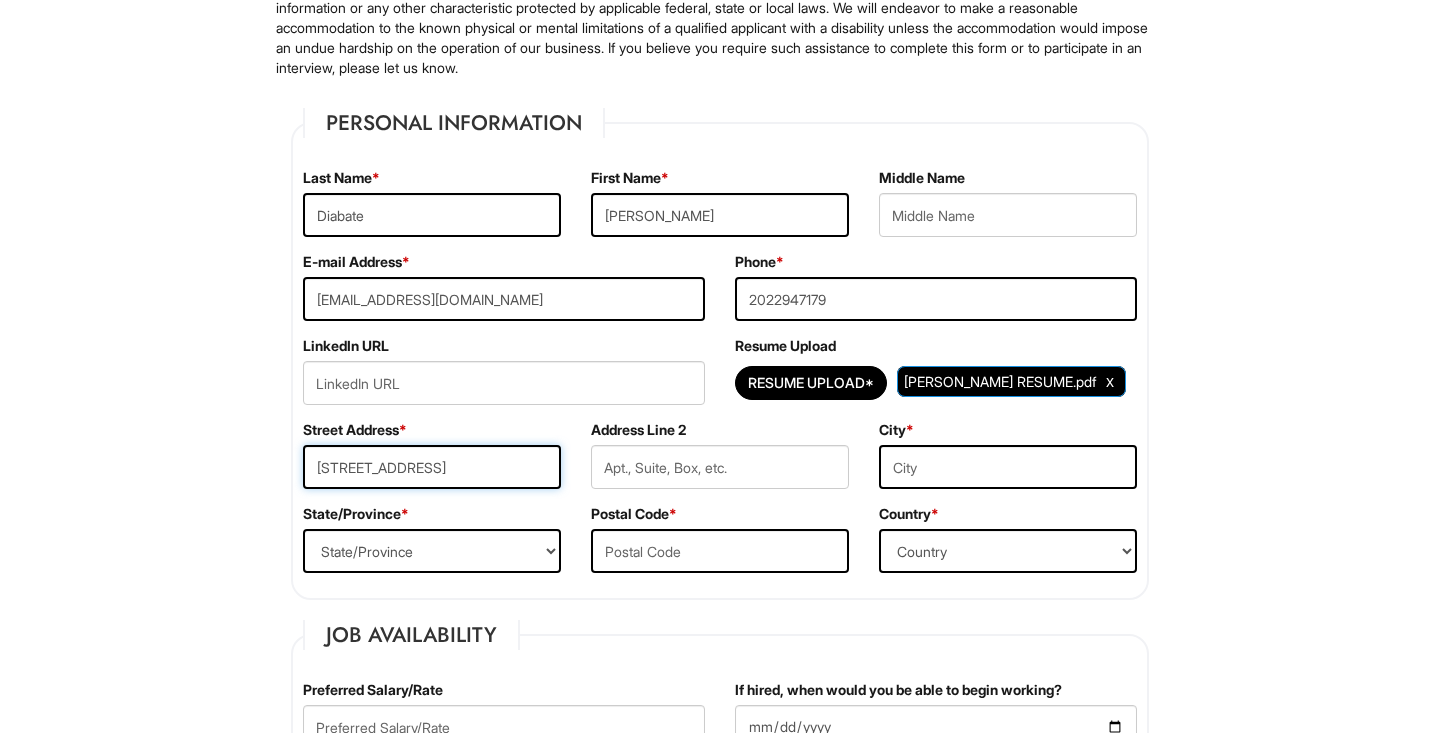 type on "[STREET_ADDRESS]" 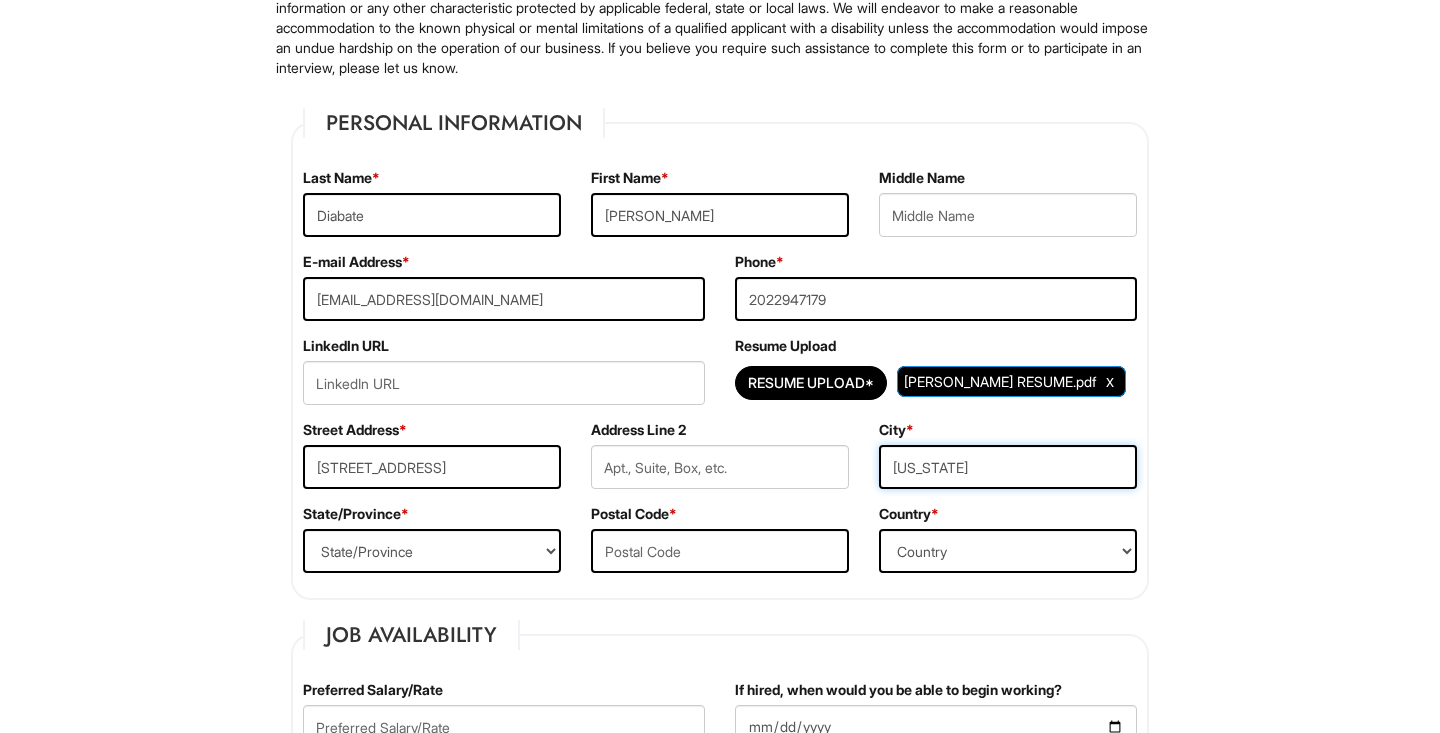 type on "[US_STATE]" 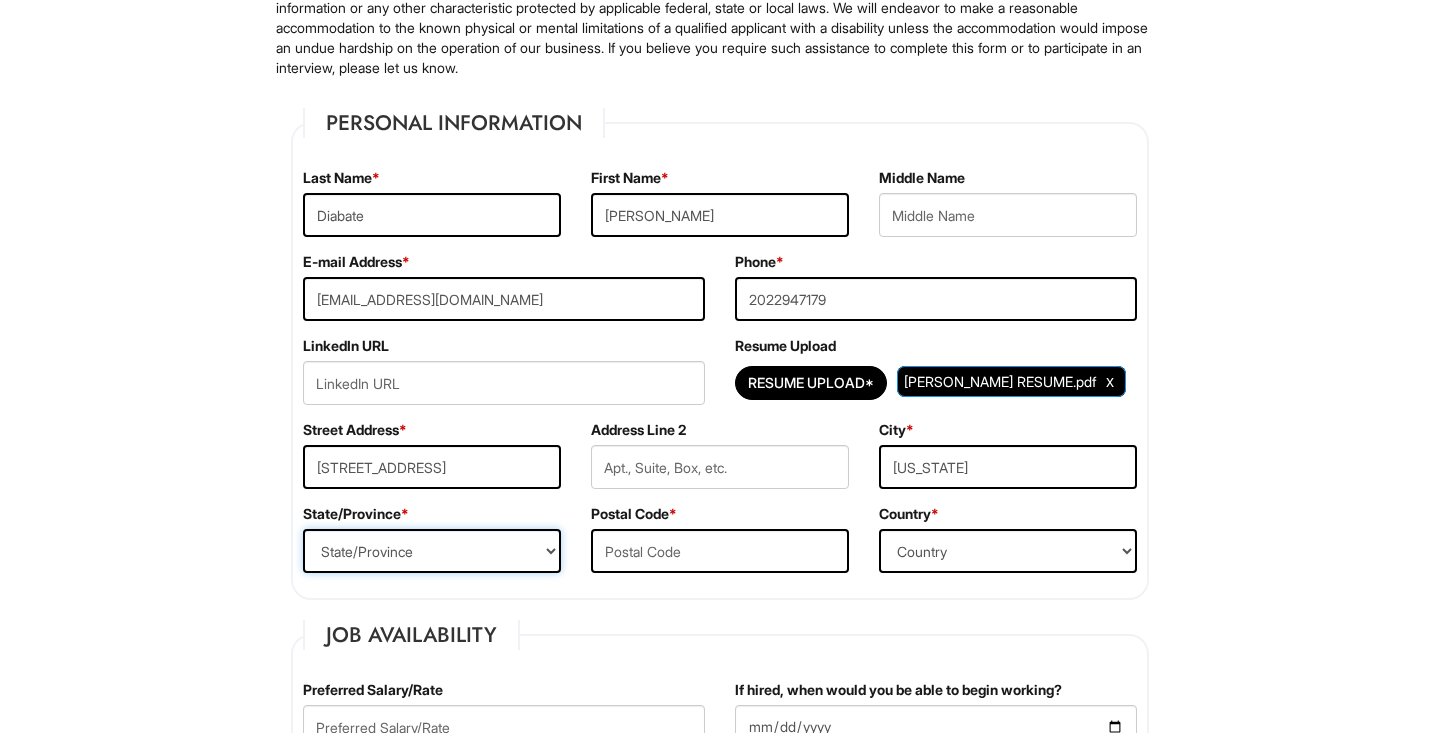 select on "DC" 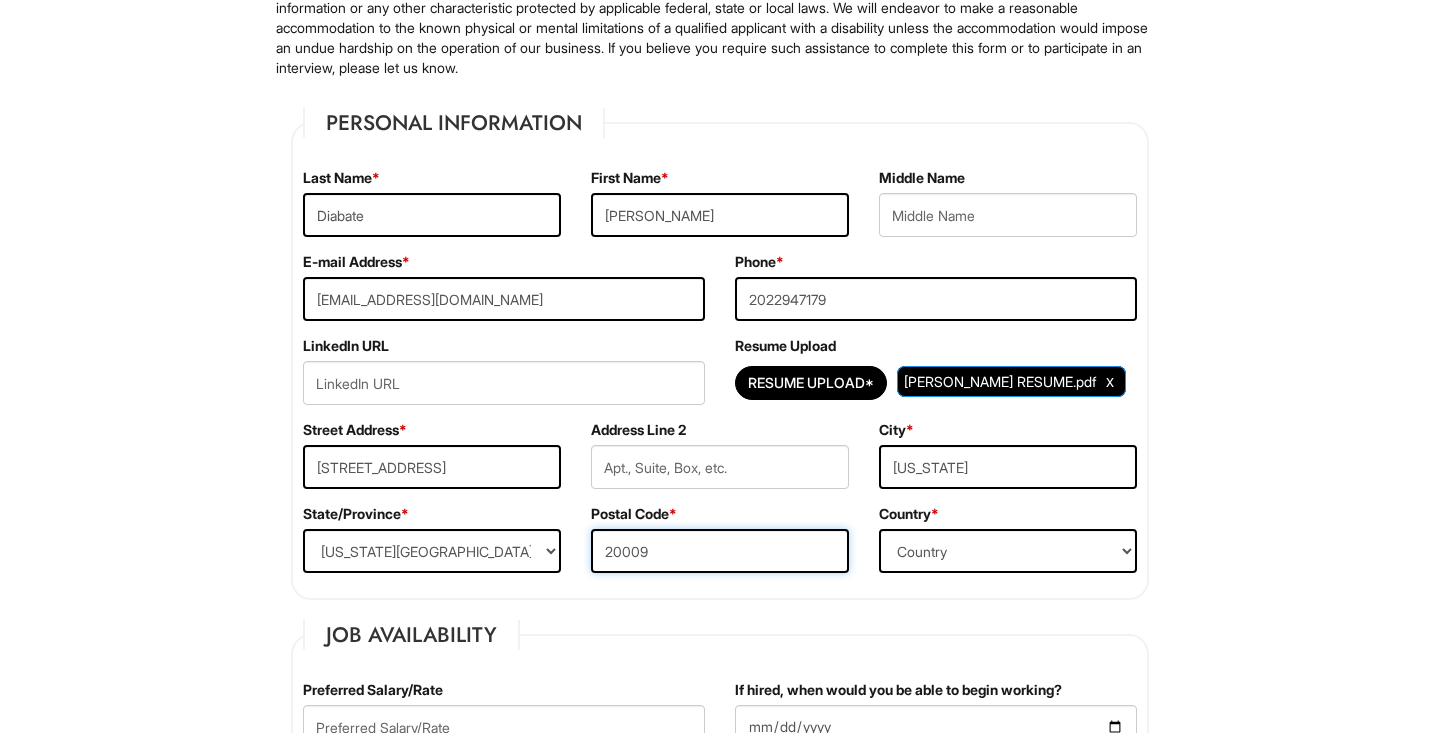 type on "20009" 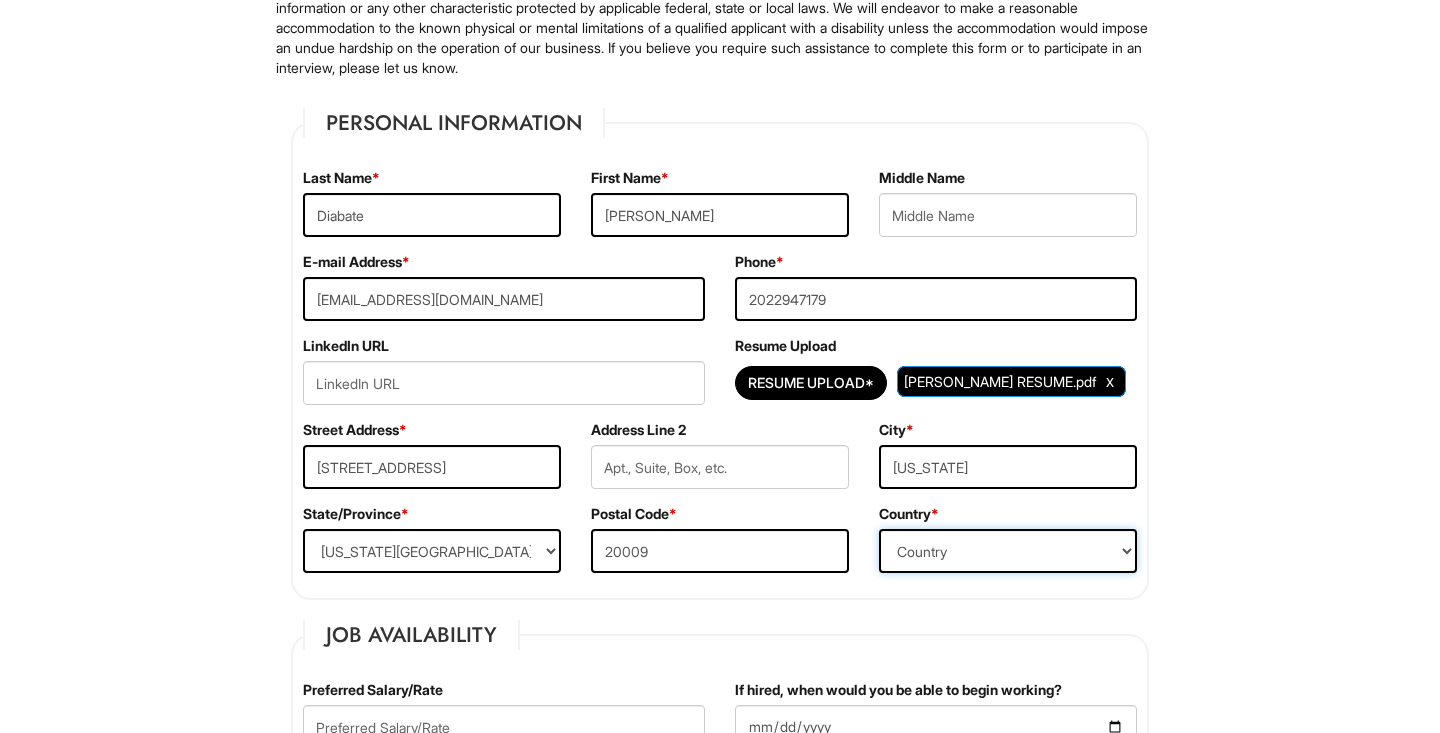 select on "[GEOGRAPHIC_DATA]" 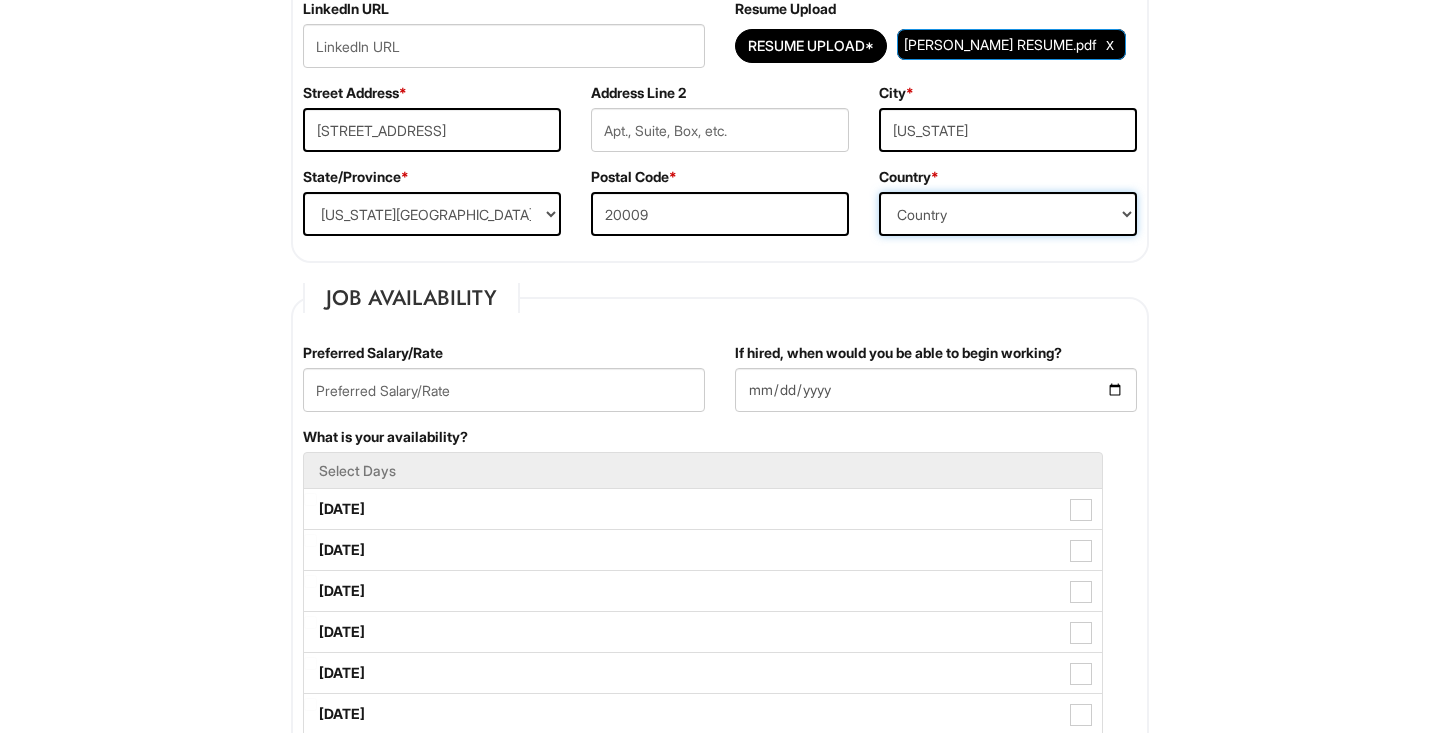 scroll, scrollTop: 613, scrollLeft: 0, axis: vertical 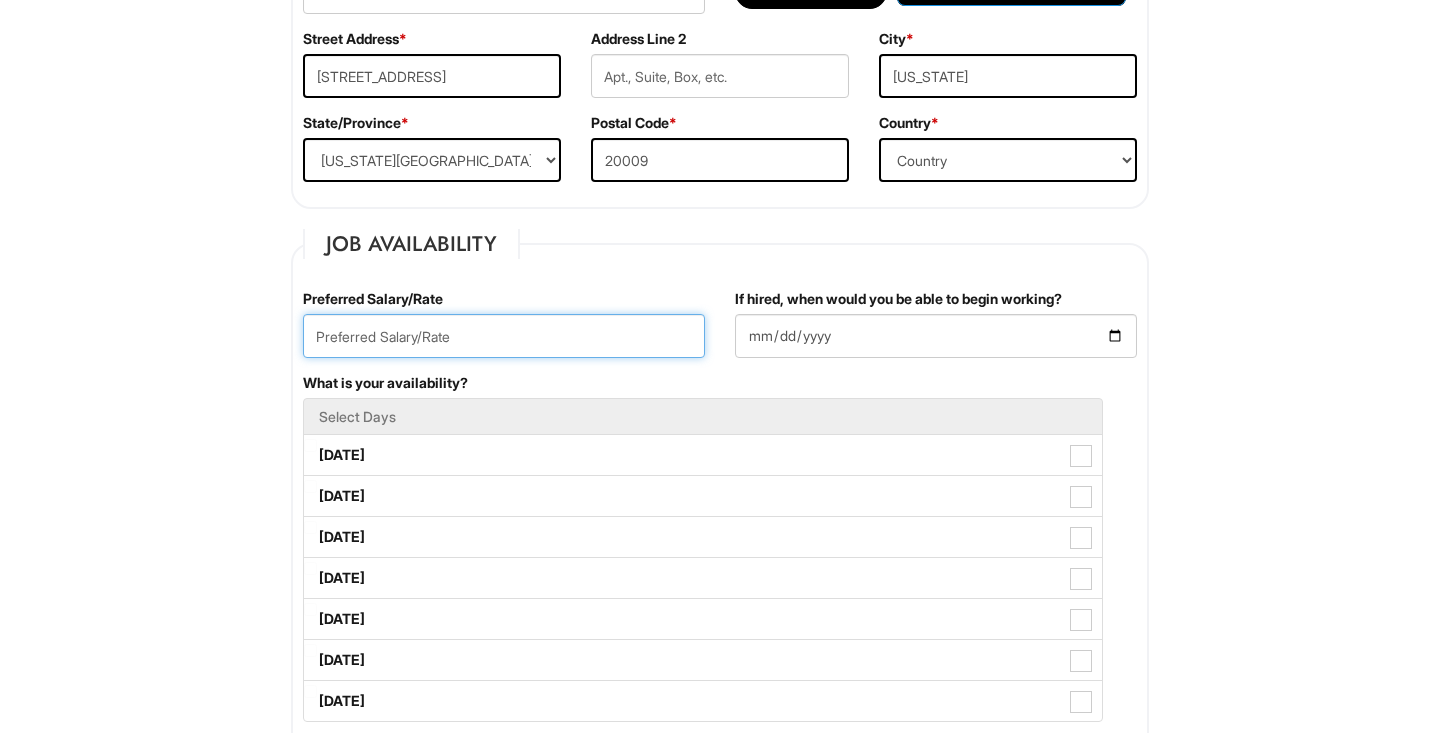 click at bounding box center (504, 336) 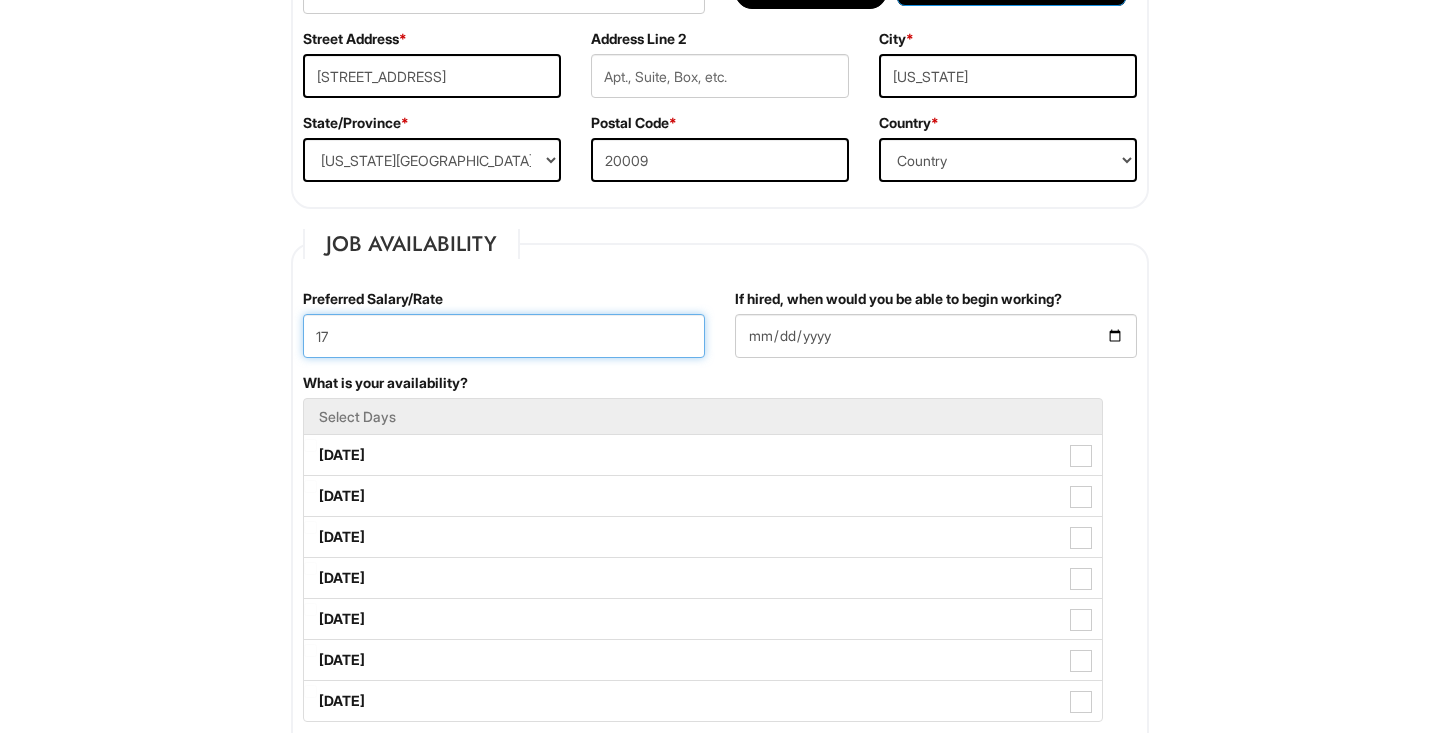 type on "1" 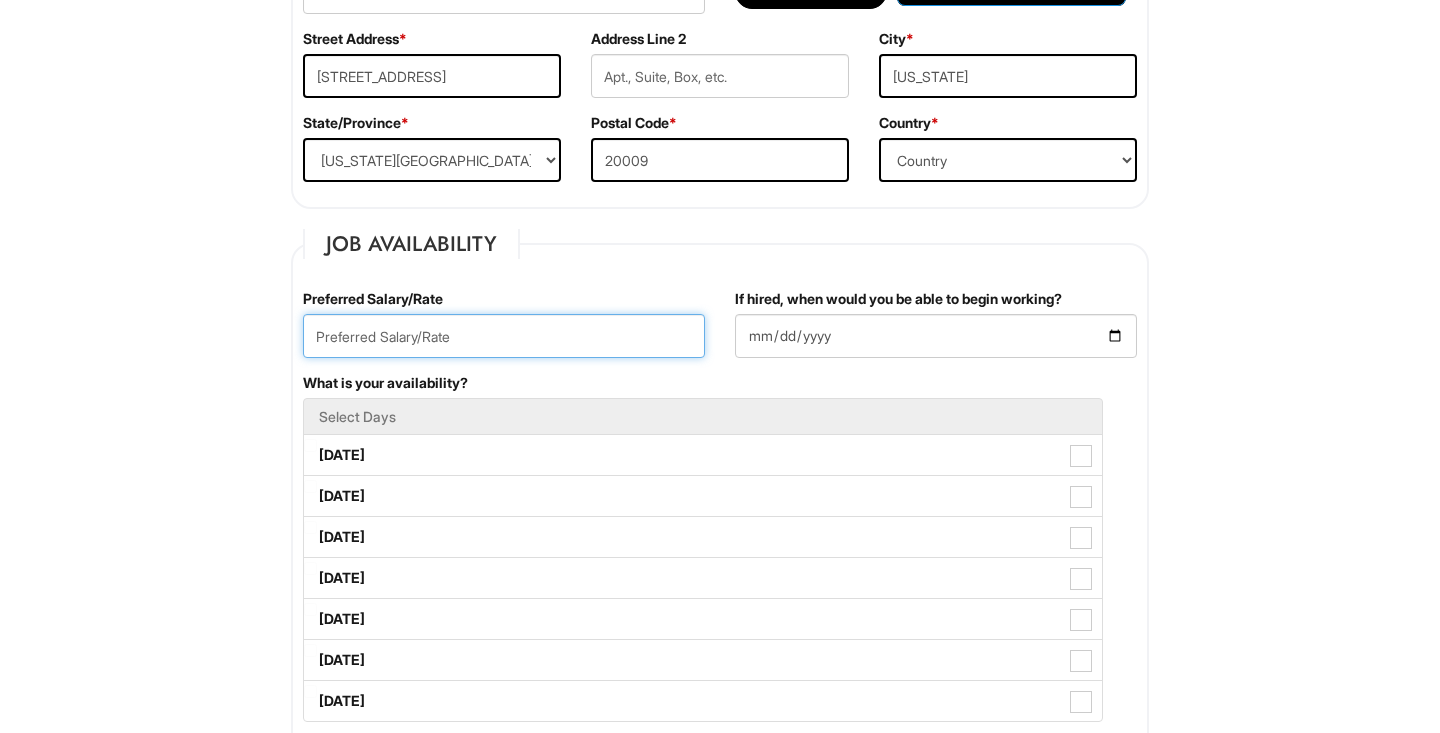 type on "S" 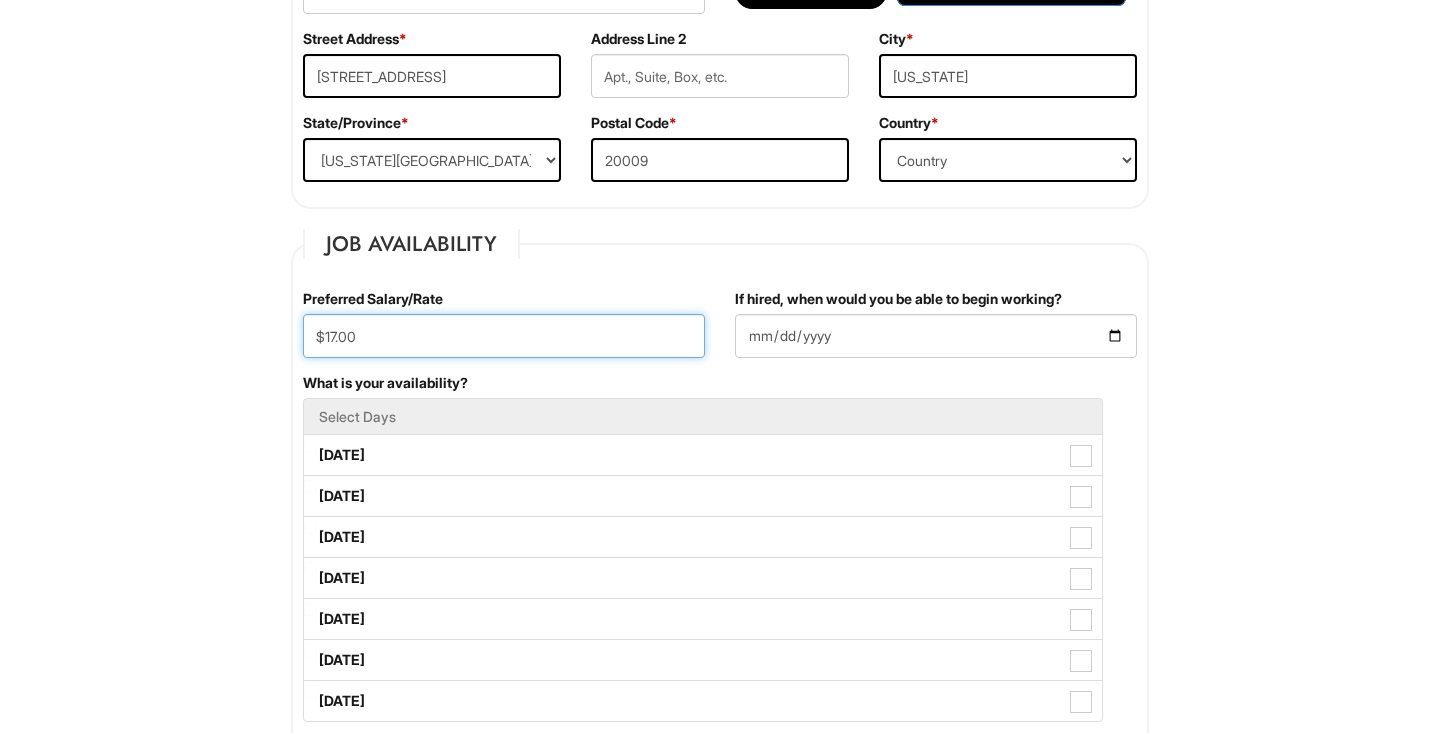 type on "$17.00" 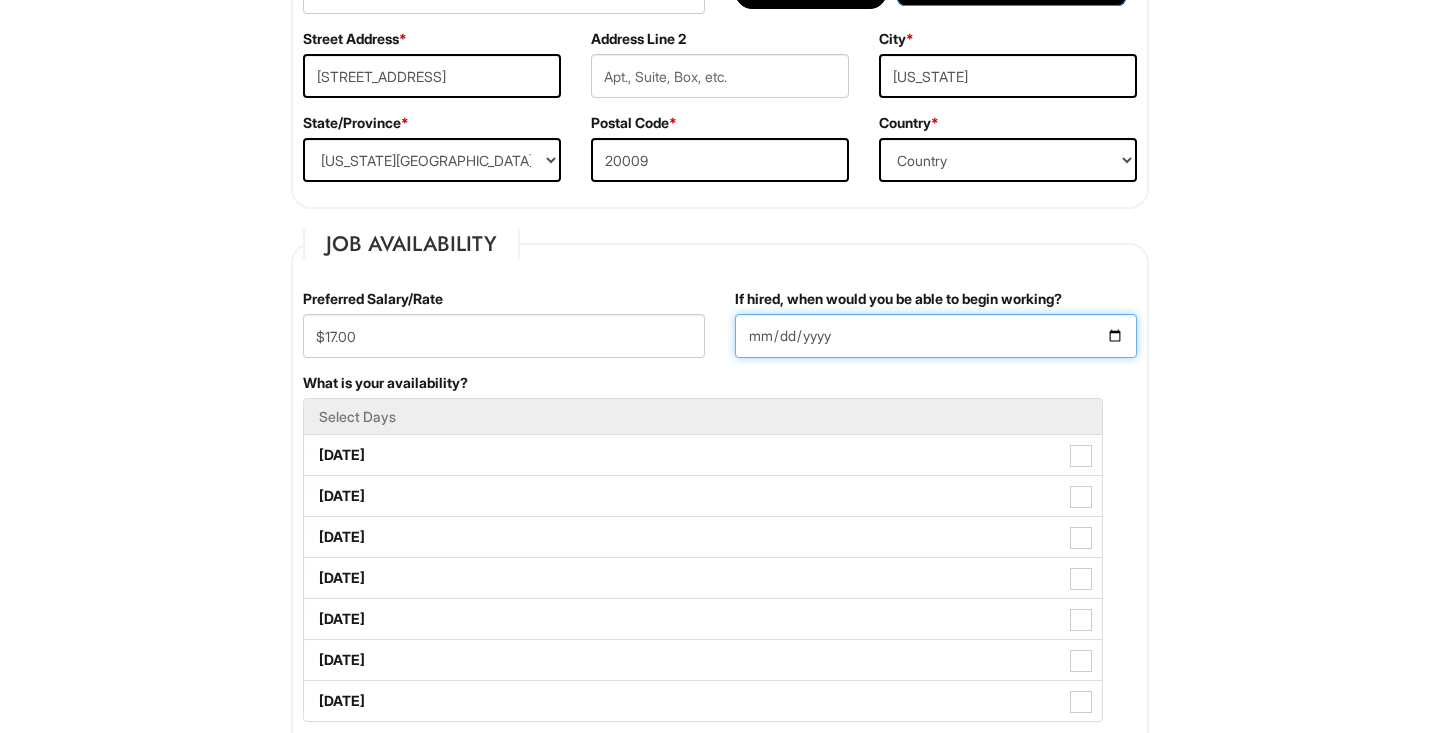 click on "If hired, when would you be able to begin working?" at bounding box center [936, 336] 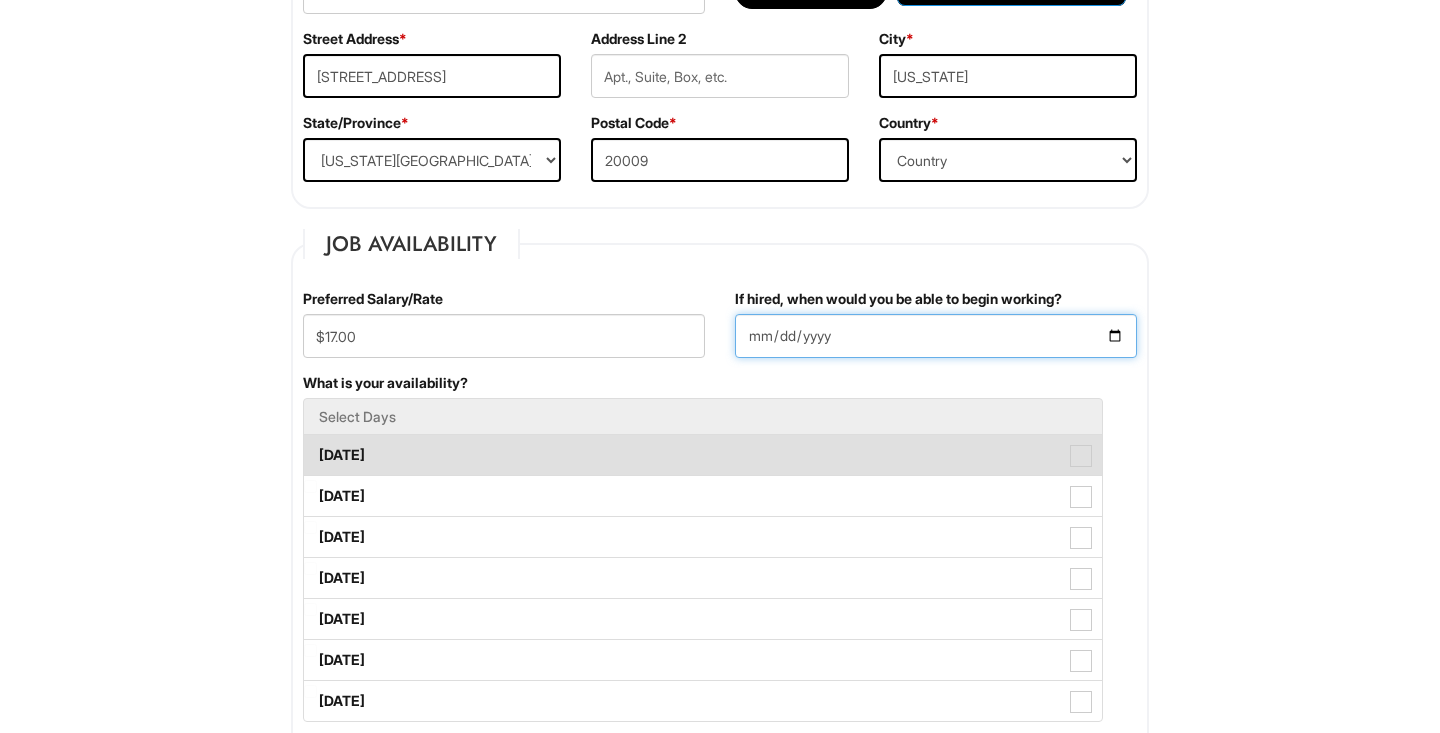 type on "[DATE]" 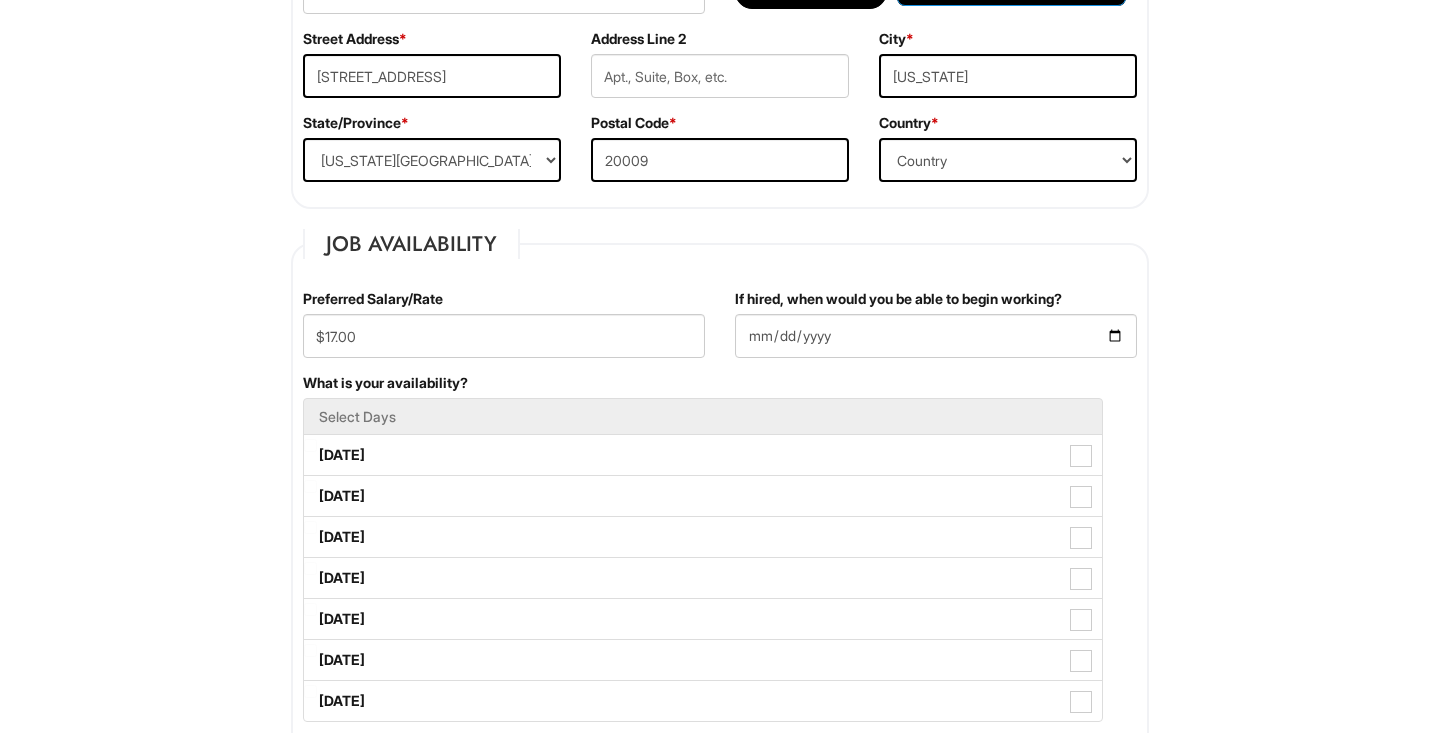click on "Please Complete This Form 1 2 3 Client Advisor (Part-Time), A|X Armani Exchange PLEASE COMPLETE ALL REQUIRED FIELDS
We are an Equal Opportunity Employer. All persons shall have the opportunity to be considered for employment without regard to their race, color, creed, religion, national origin, ancestry, citizenship status, age, disability, gender, sex, sexual orientation, veteran status, genetic information or any other characteristic protected by applicable federal, state or local laws. We will endeavor to make a reasonable accommodation to the known physical or mental limitations of a qualified applicant with a disability unless the accommodation would impose an undue hardship on the operation of our business. If you believe you require such assistance to complete this form or to participate in an interview, please let us know.
Personal Information
Last Name  *   Diabate
First Name  *   [PERSON_NAME]
Middle Name
E-mail Address  *   [EMAIL_ADDRESS][DOMAIN_NAME]
Phone  *   [PHONE_NUMBER]" at bounding box center (720, 1340) 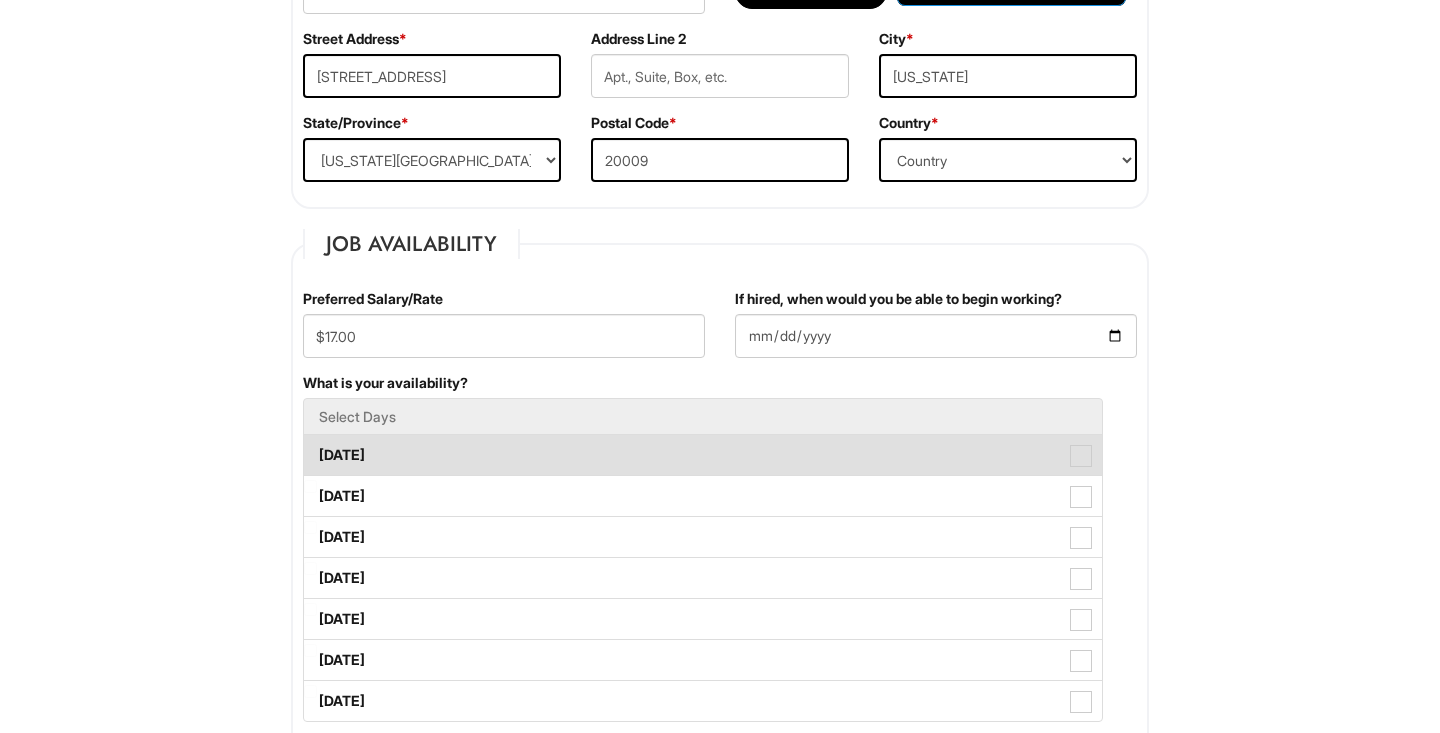 click on "[DATE]" at bounding box center (703, 455) 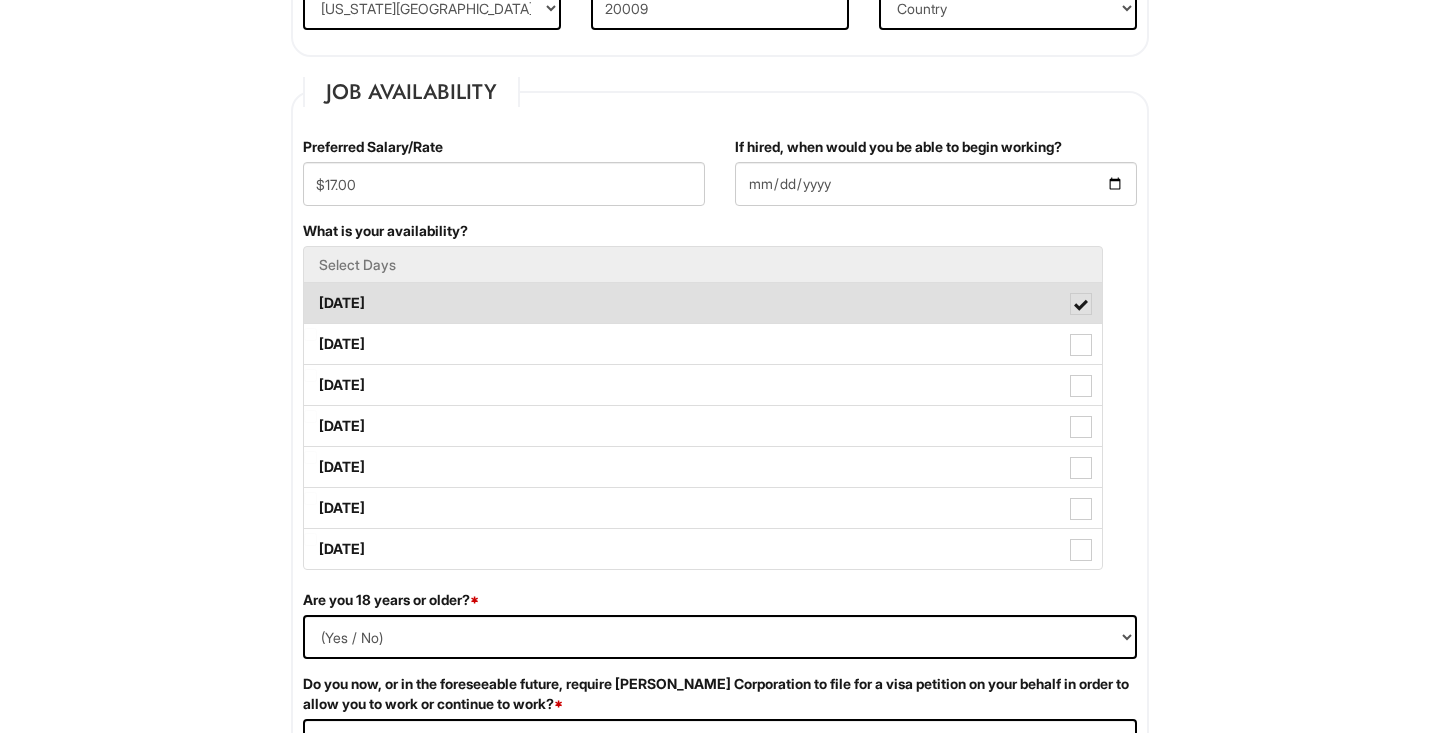 scroll, scrollTop: 767, scrollLeft: 0, axis: vertical 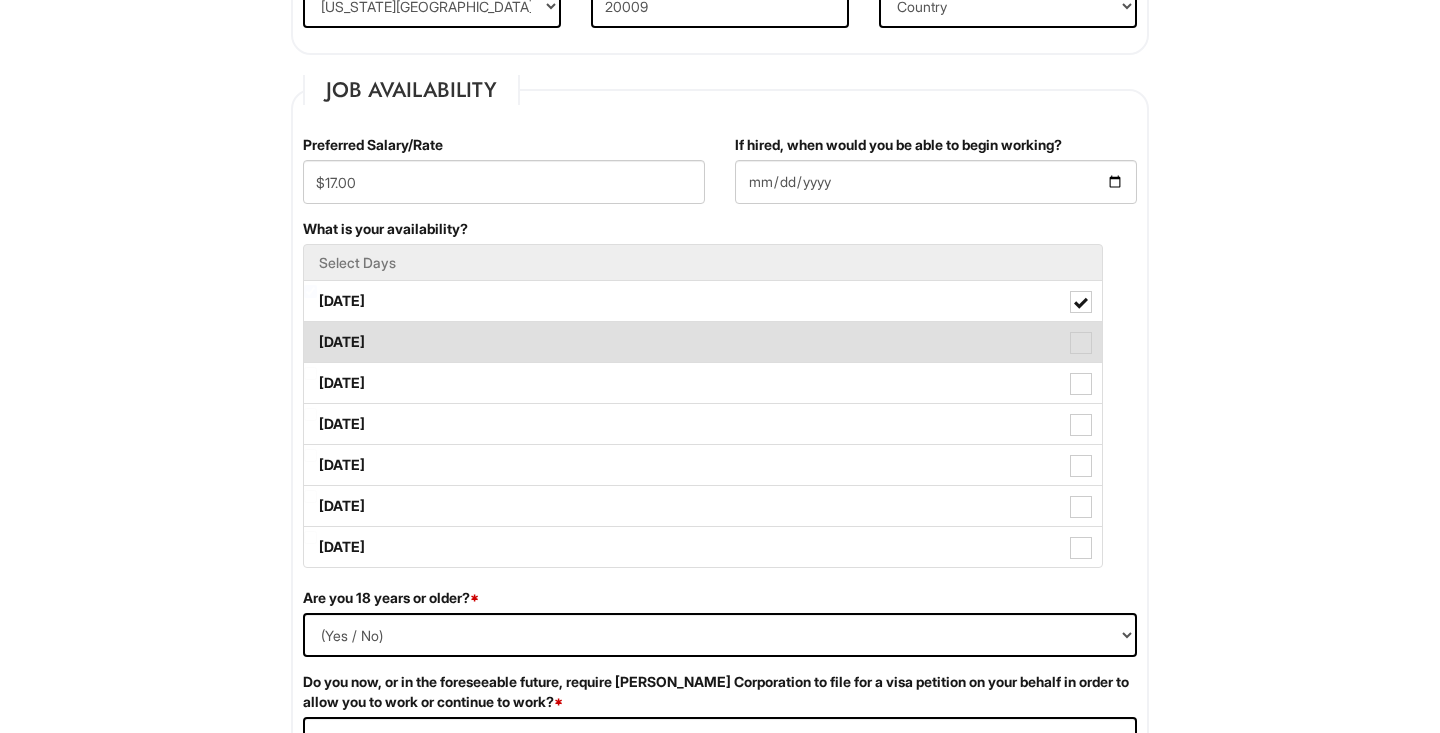 click on "[DATE]" at bounding box center (703, 342) 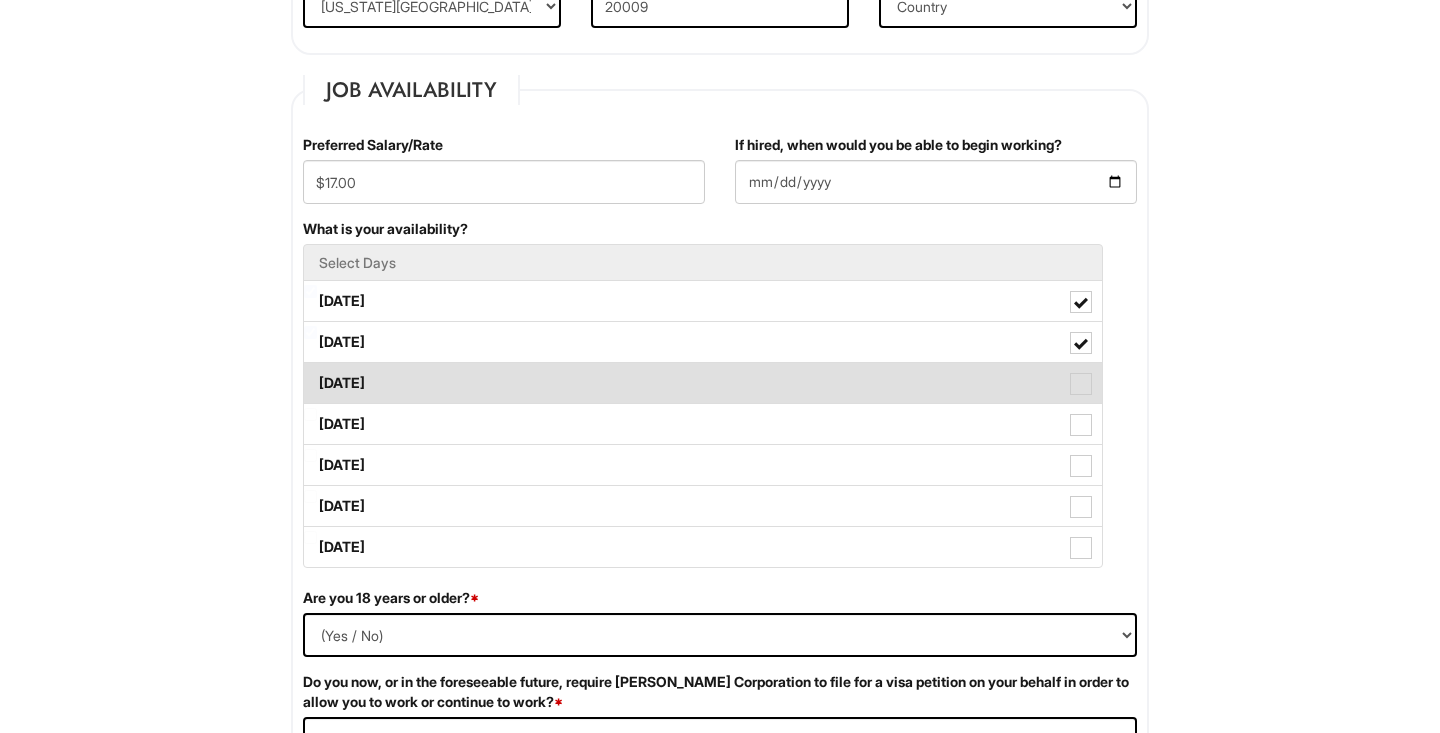 click on "[DATE]" at bounding box center (703, 383) 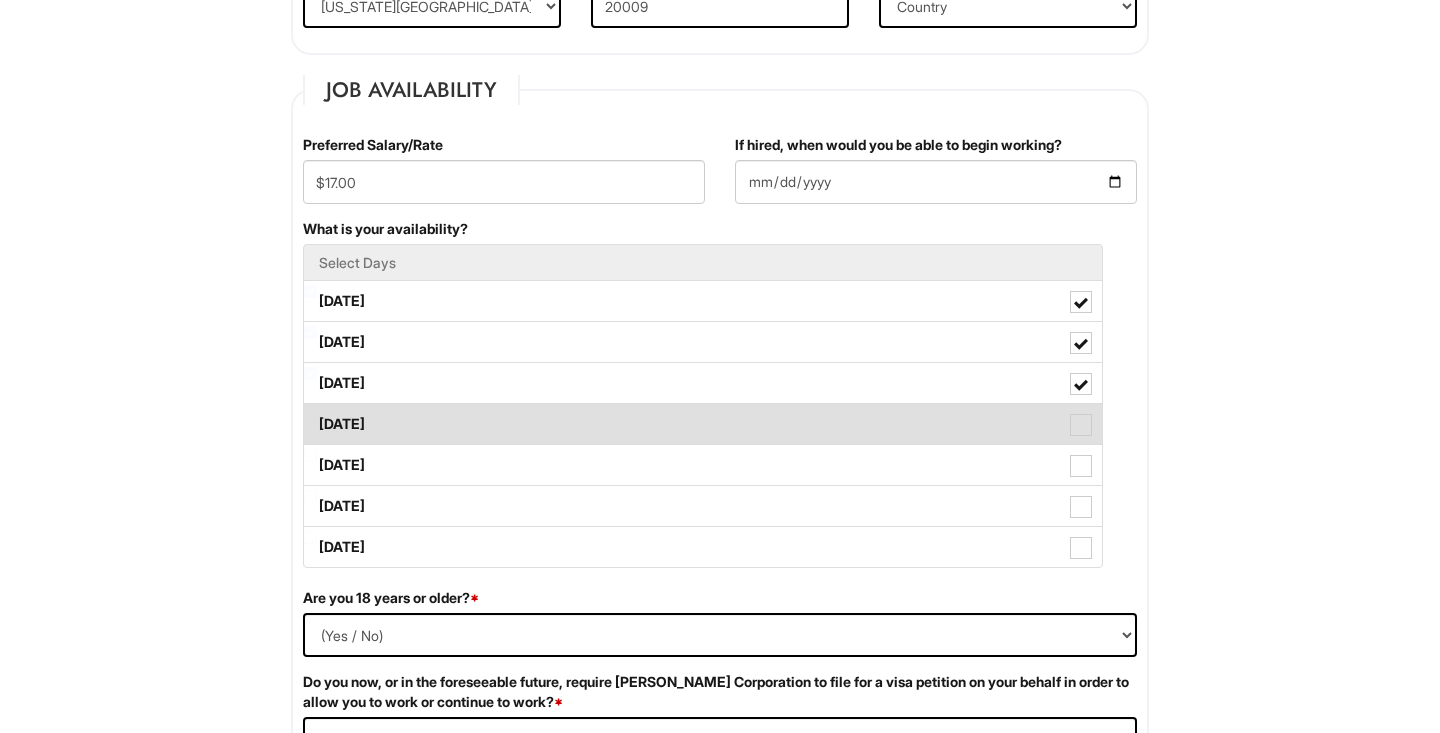 click on "[DATE]" at bounding box center (703, 424) 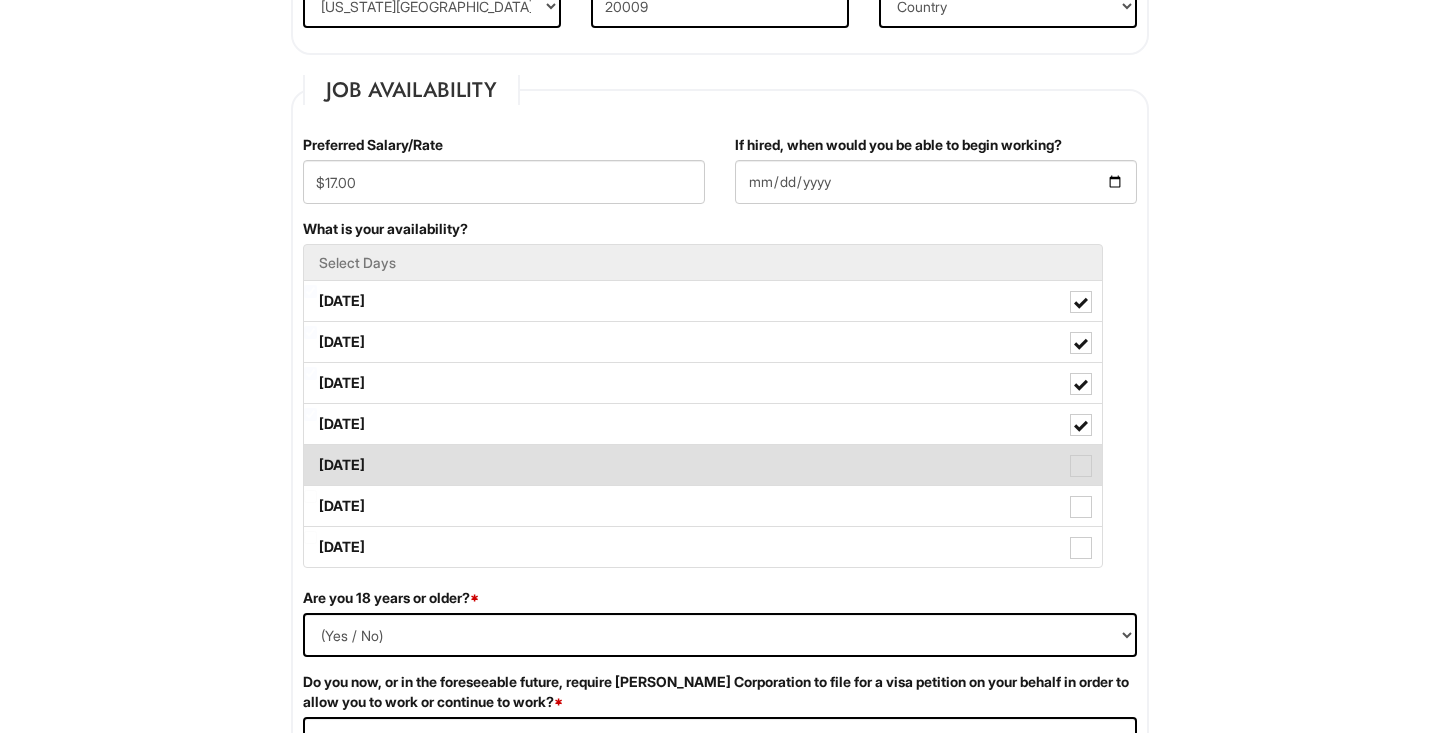 click on "[DATE]" at bounding box center (703, 465) 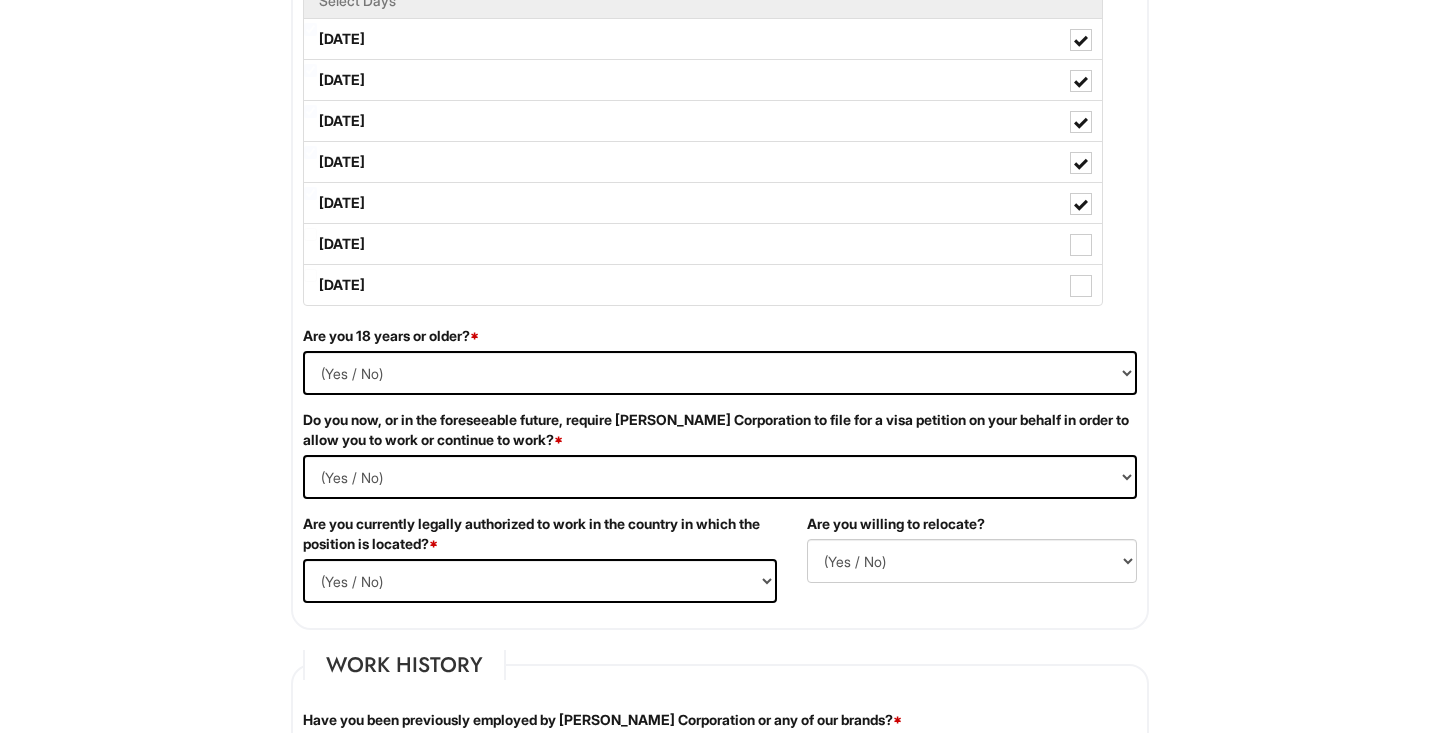 scroll, scrollTop: 1030, scrollLeft: 0, axis: vertical 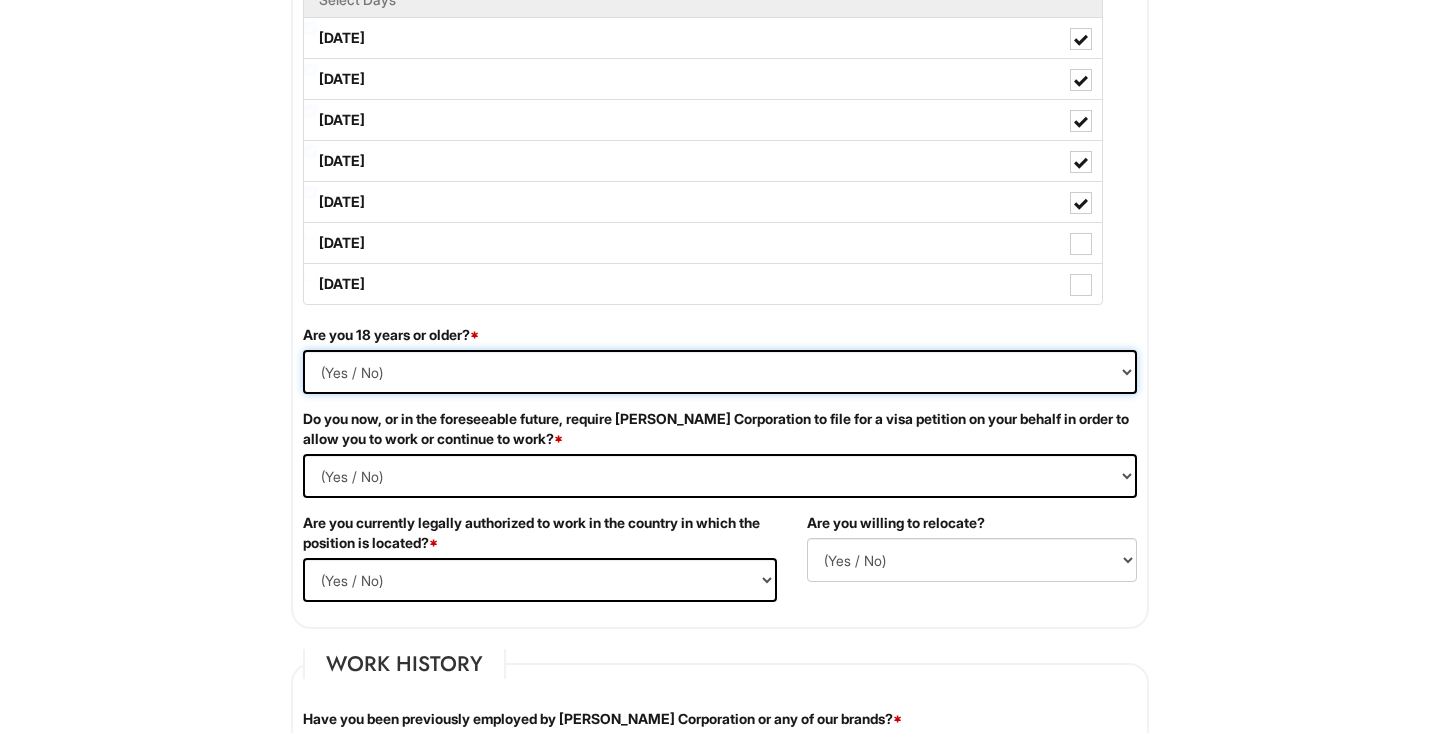 select on "Yes" 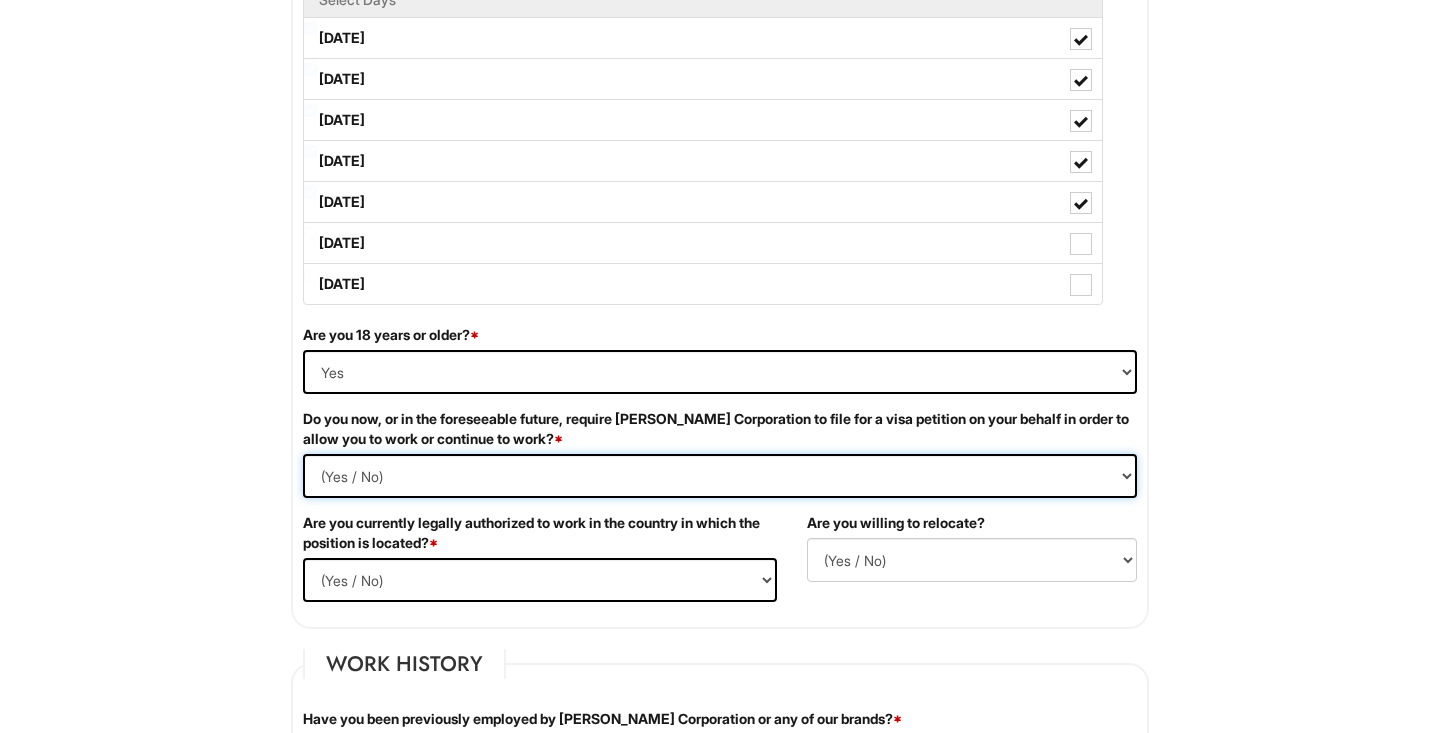 select on "No" 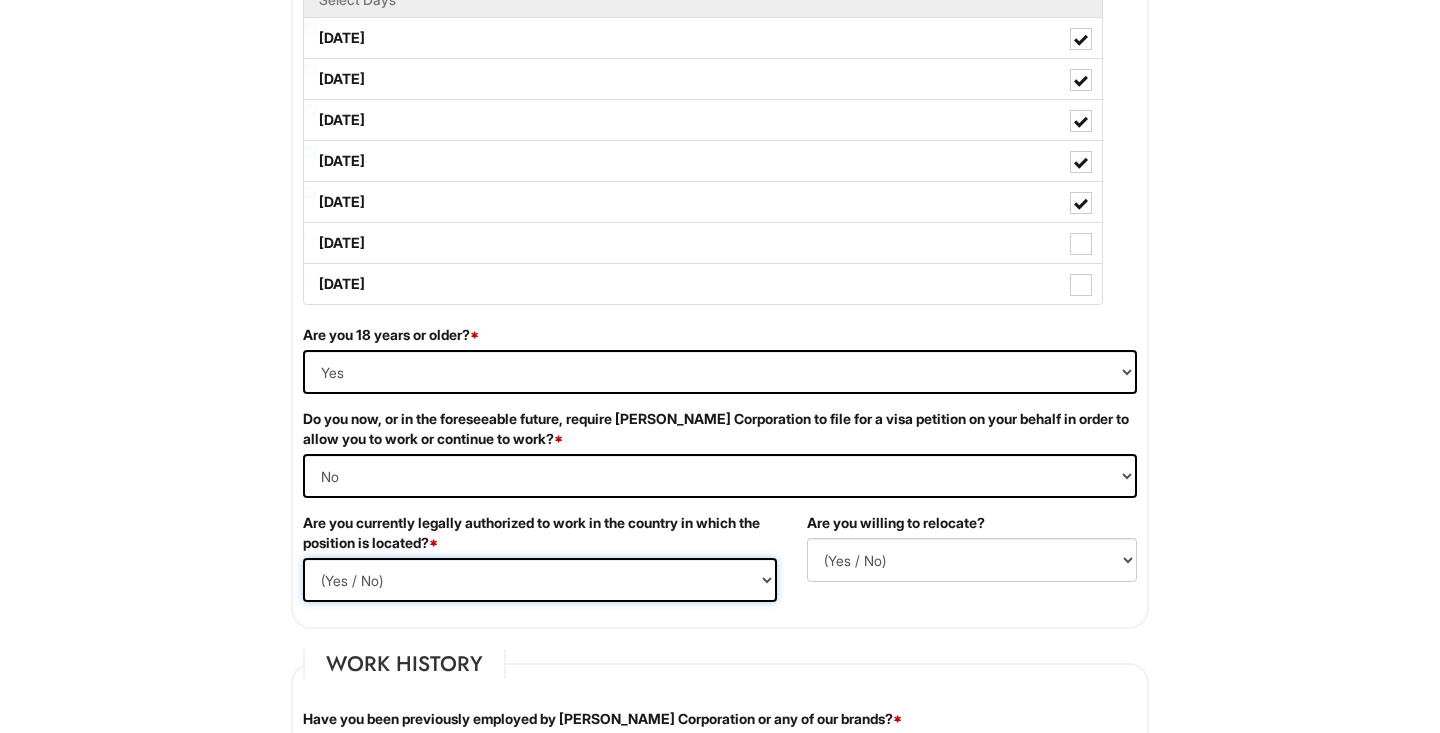 select on "Yes" 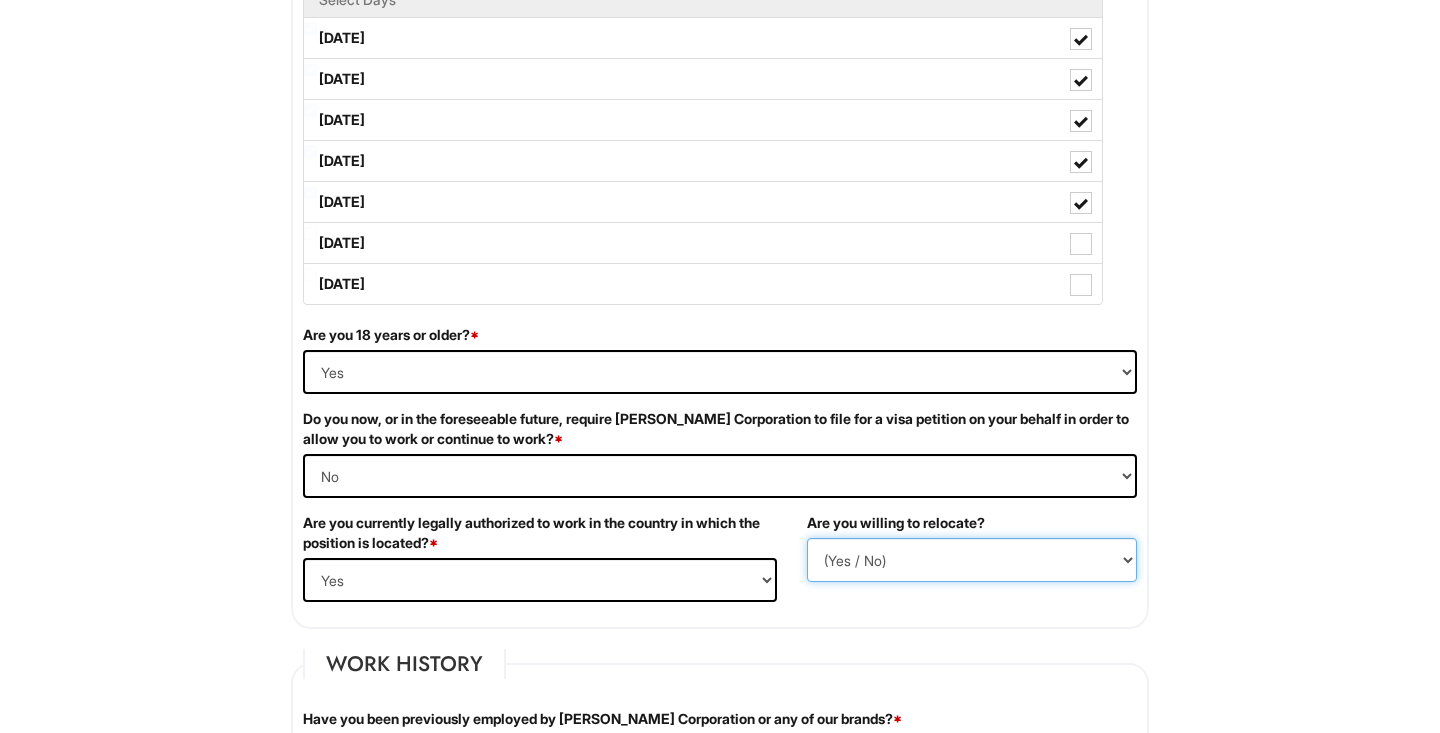 select on "Y" 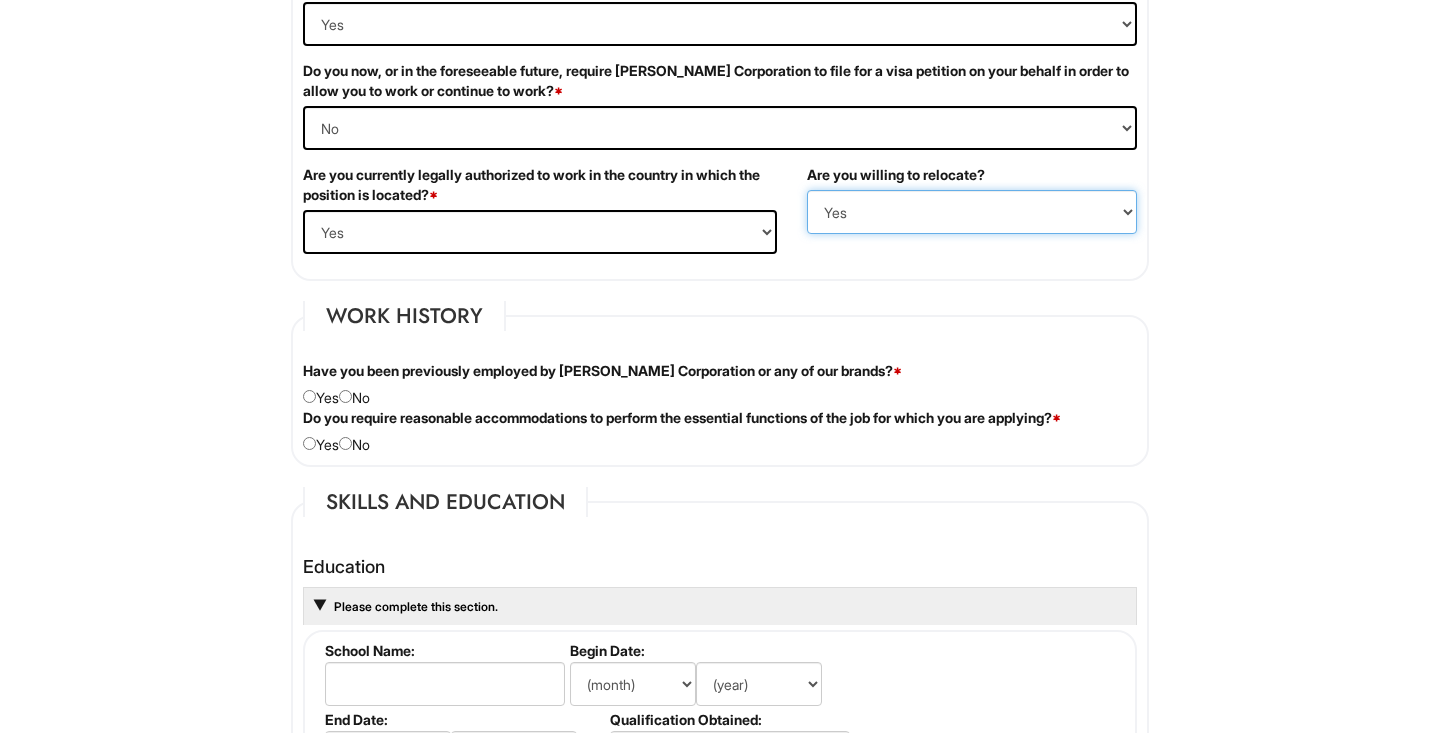 scroll, scrollTop: 1381, scrollLeft: 0, axis: vertical 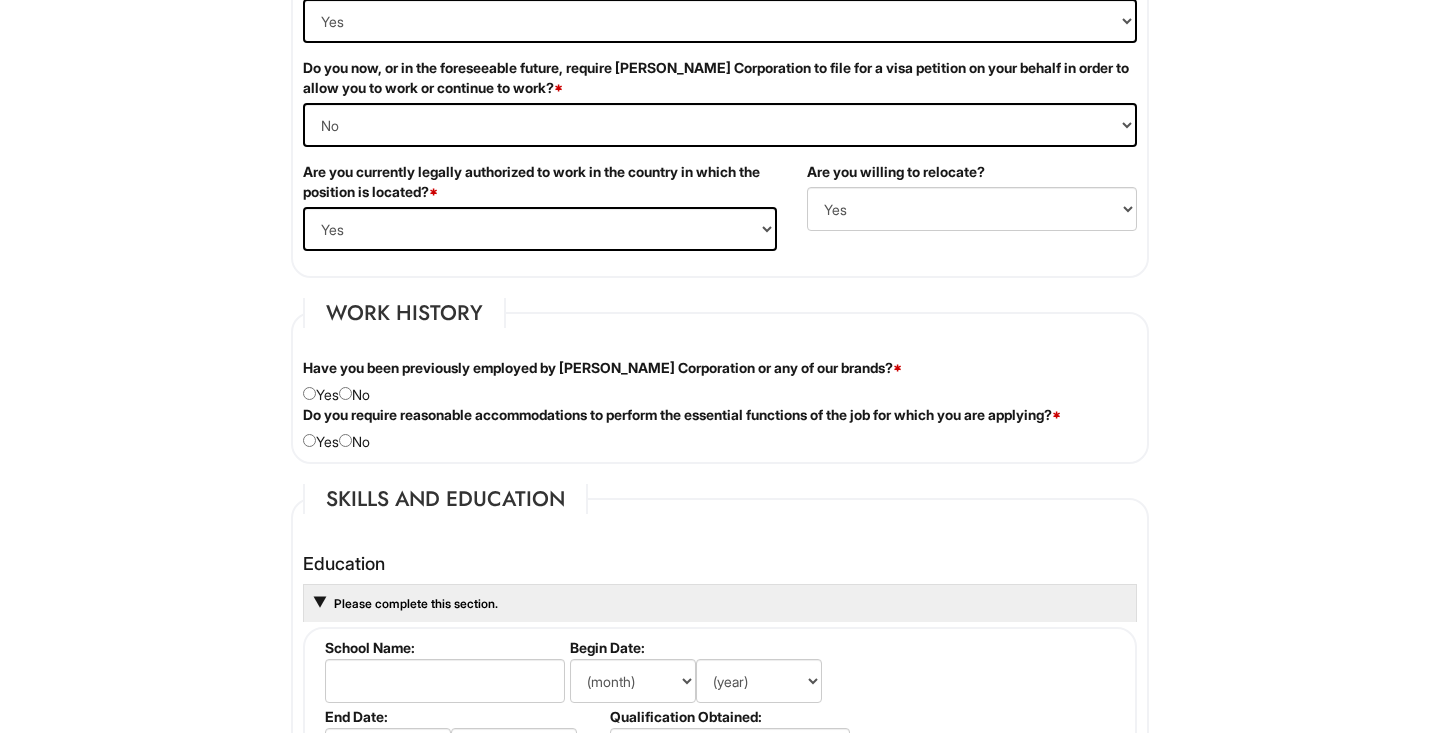 click at bounding box center [345, 393] 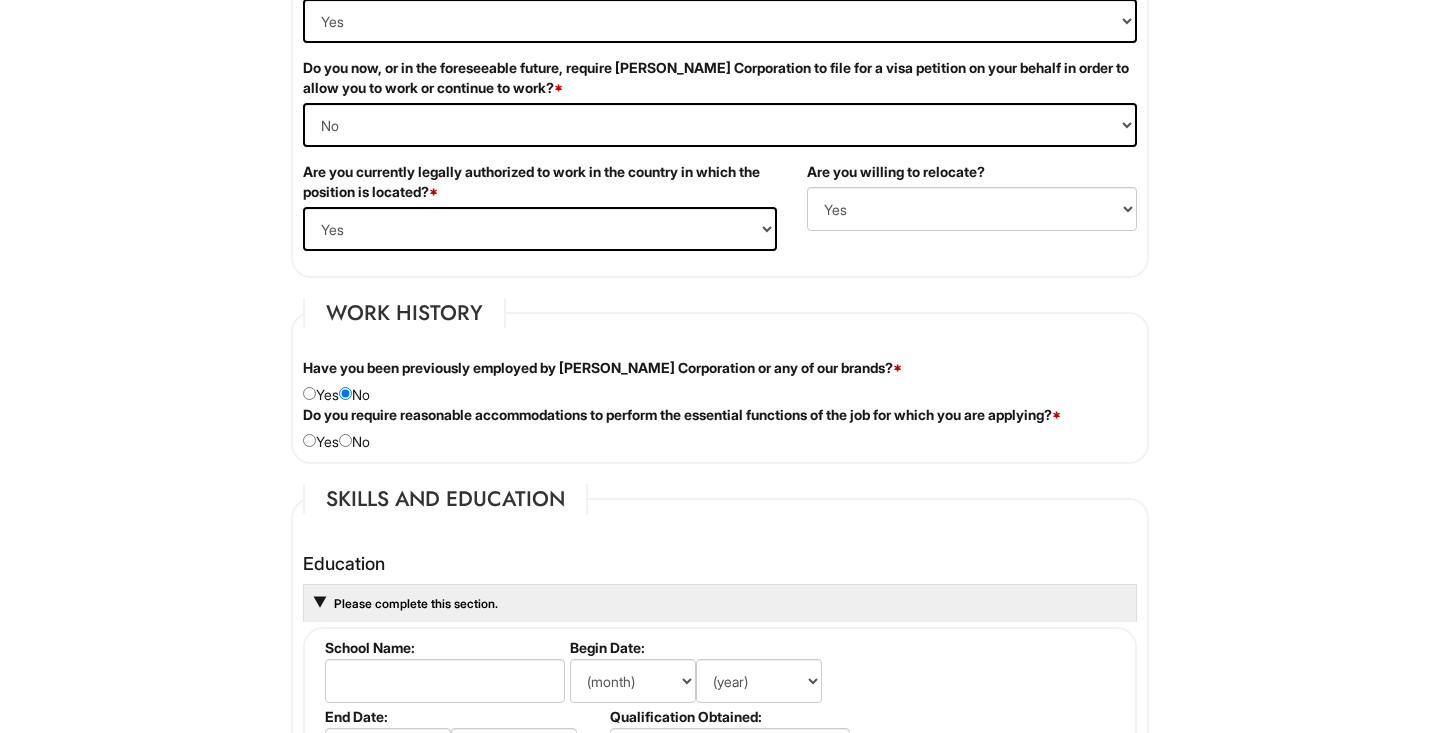 click on "Do you require reasonable accommodations to perform the essential functions of the job for which you are applying? *    Yes   No" at bounding box center [720, 428] 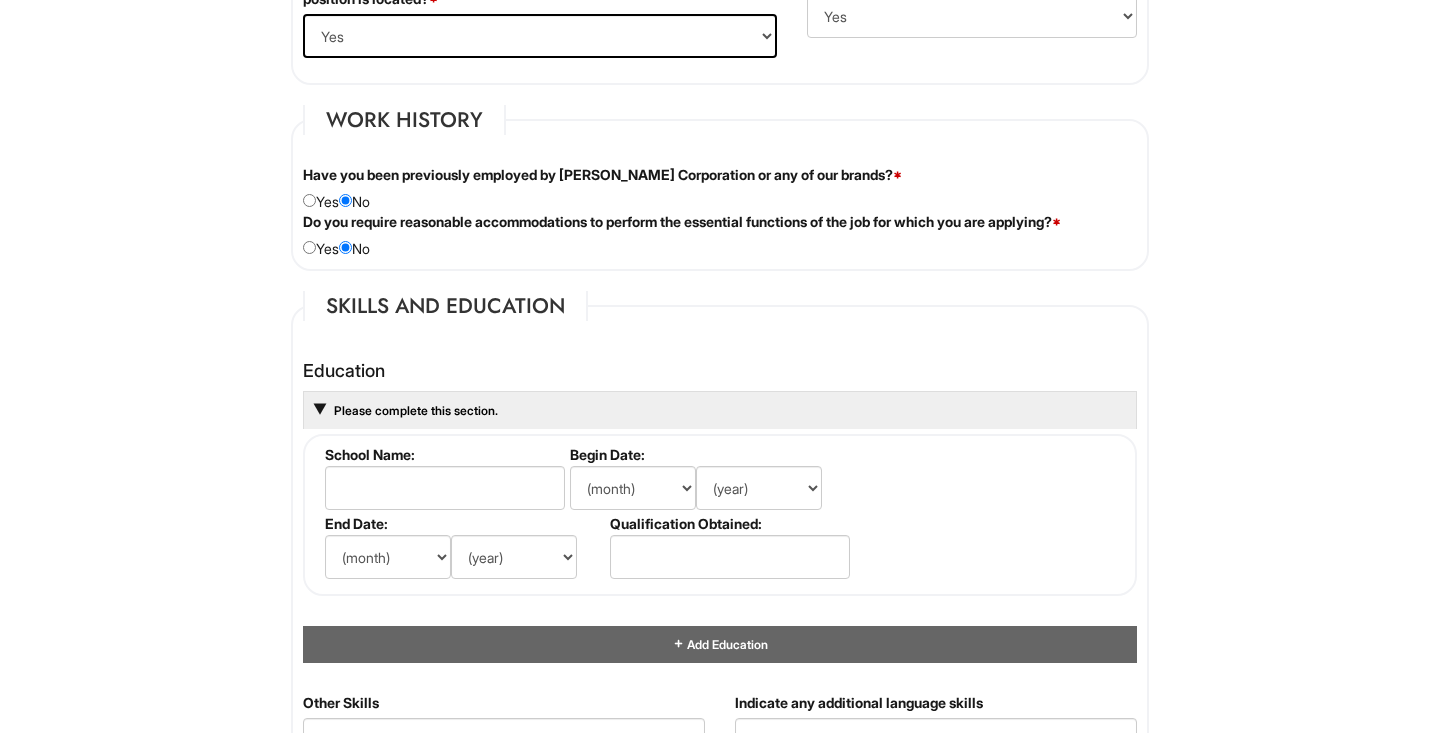 scroll, scrollTop: 1600, scrollLeft: 0, axis: vertical 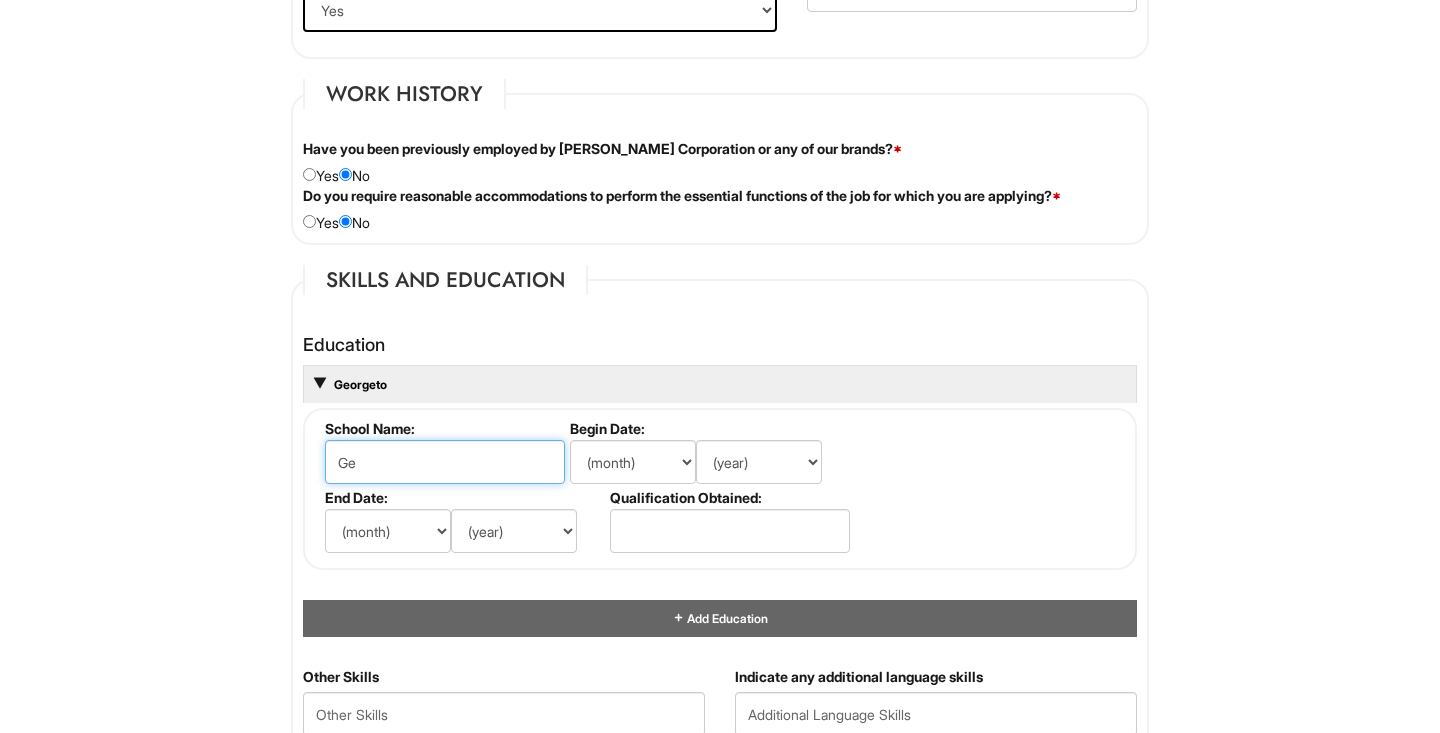 type on "G" 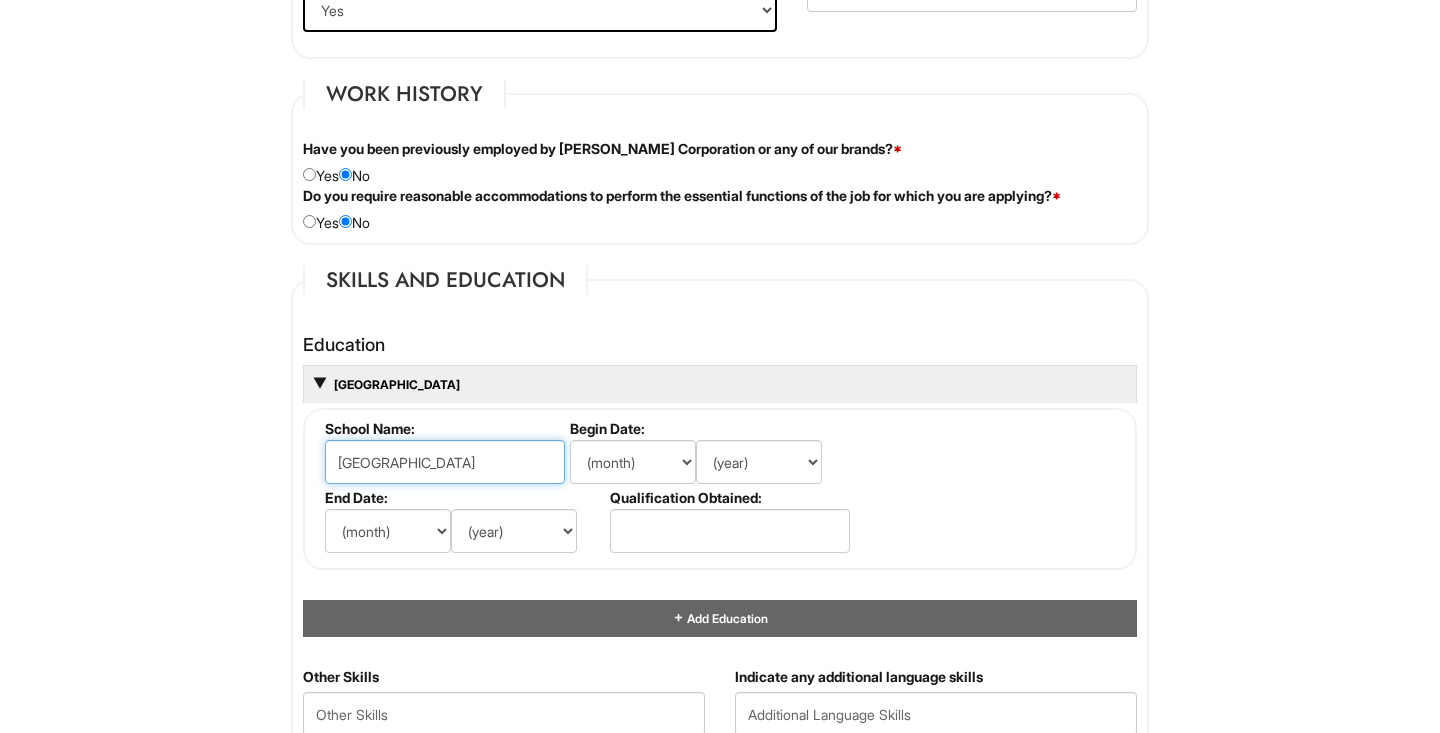 type on "[GEOGRAPHIC_DATA]" 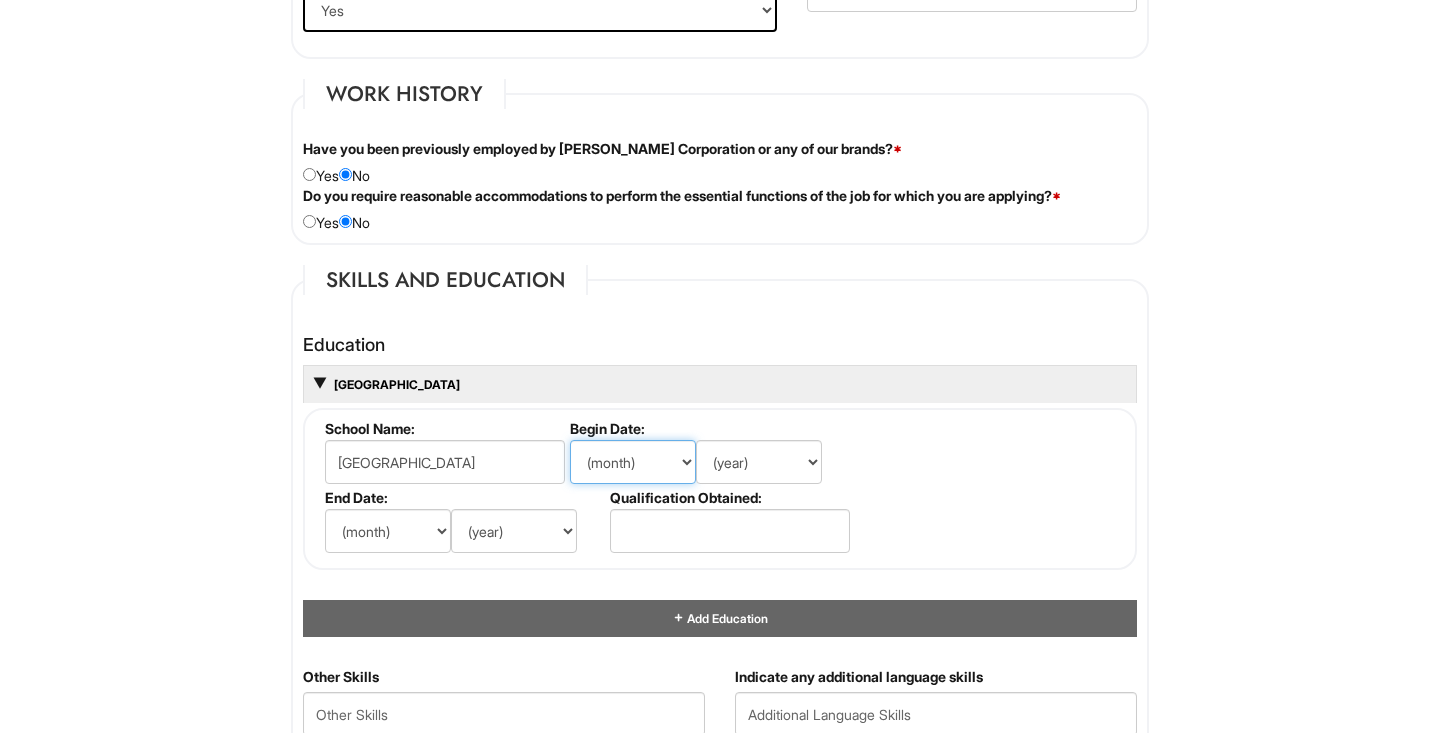 select on "8" 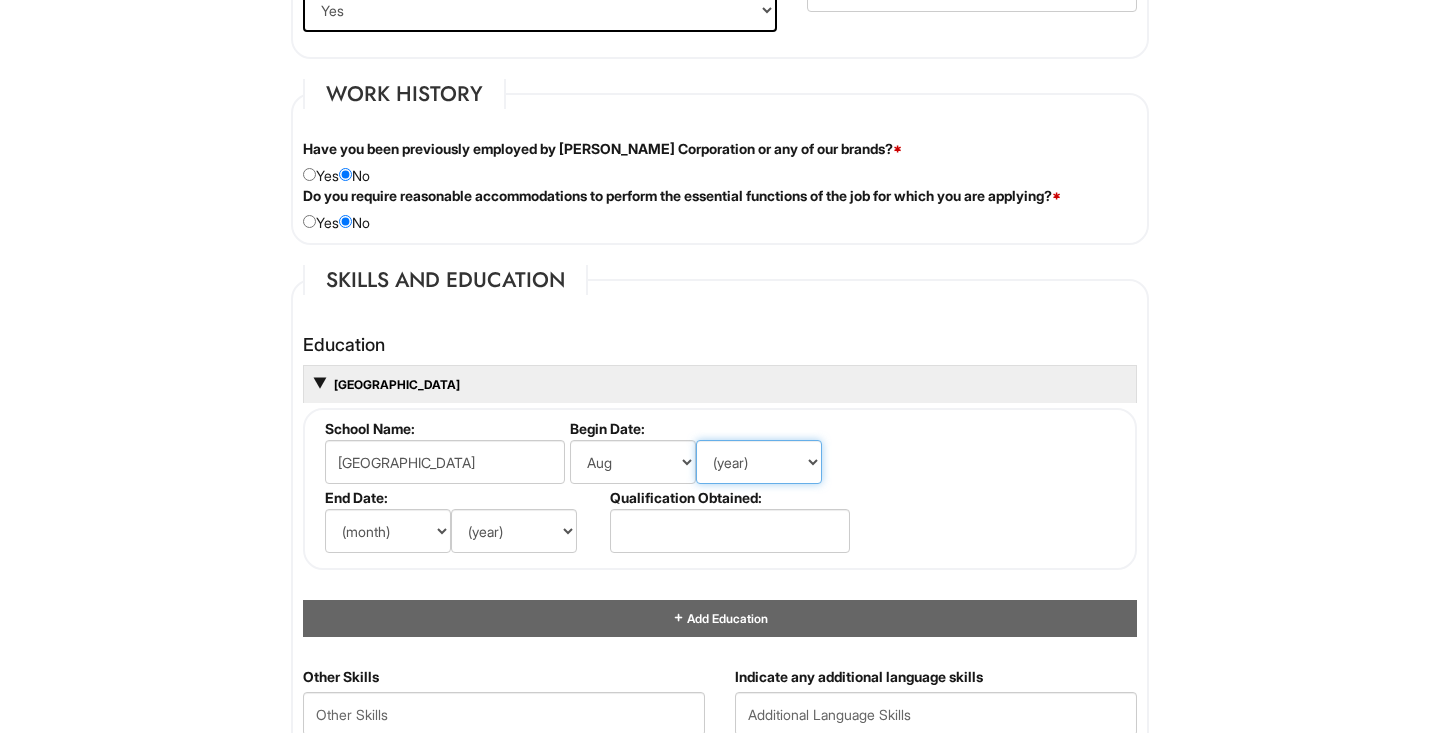 select on "2019" 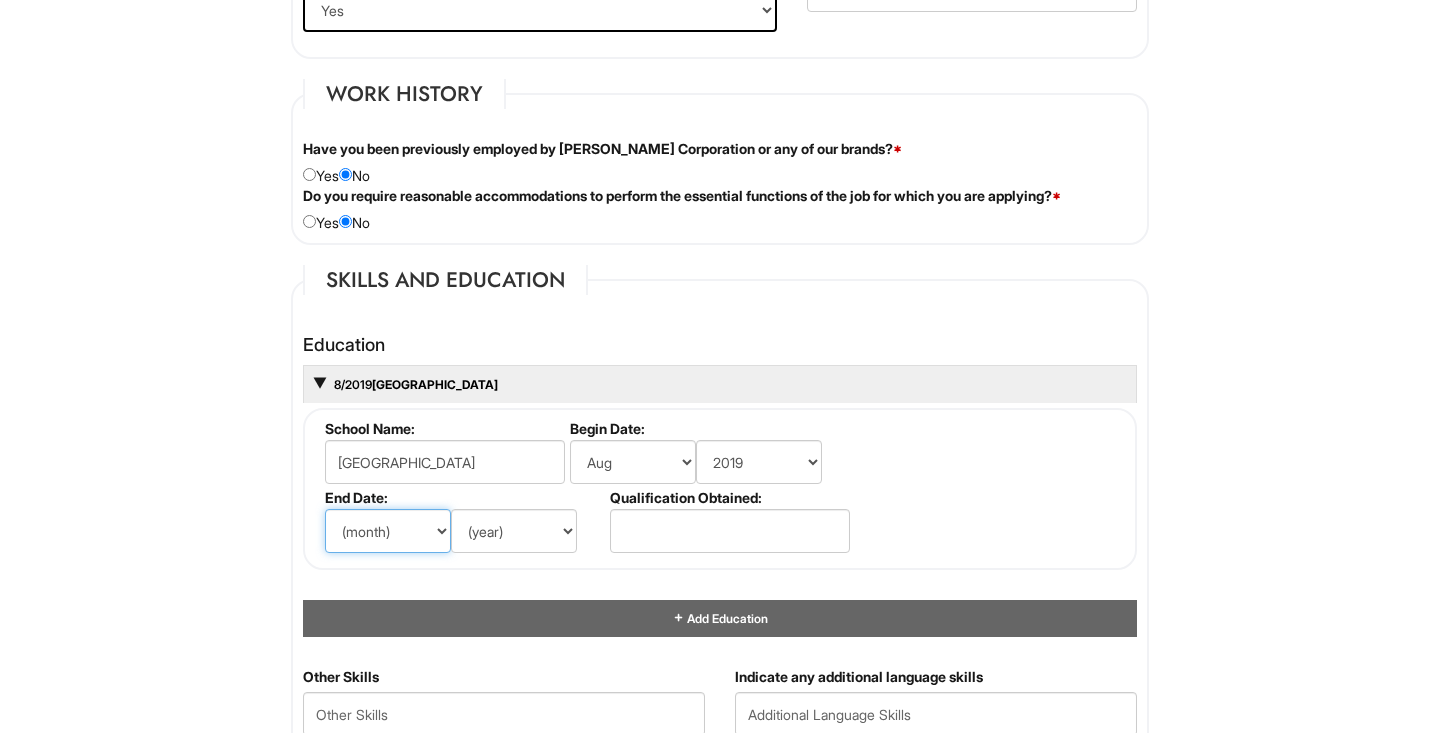 select on "6" 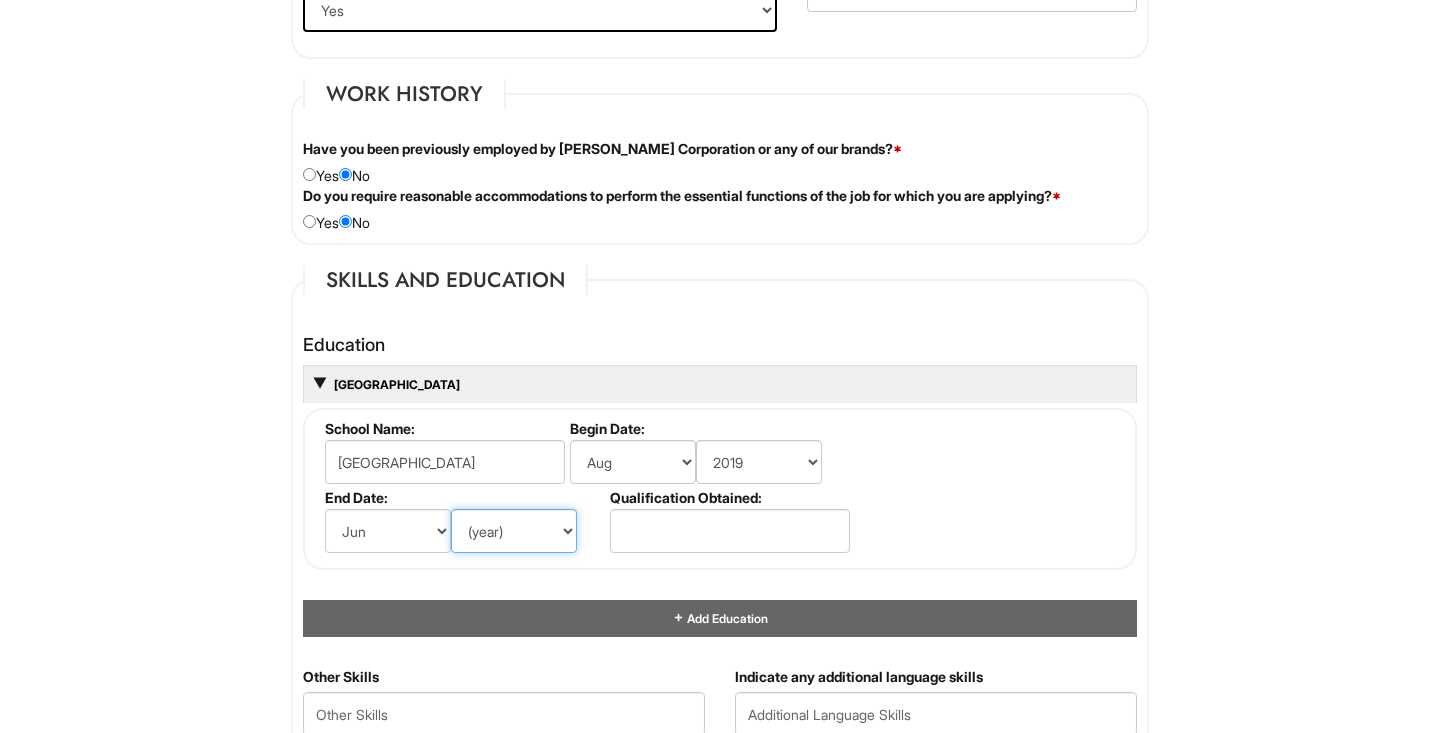 select on "2022" 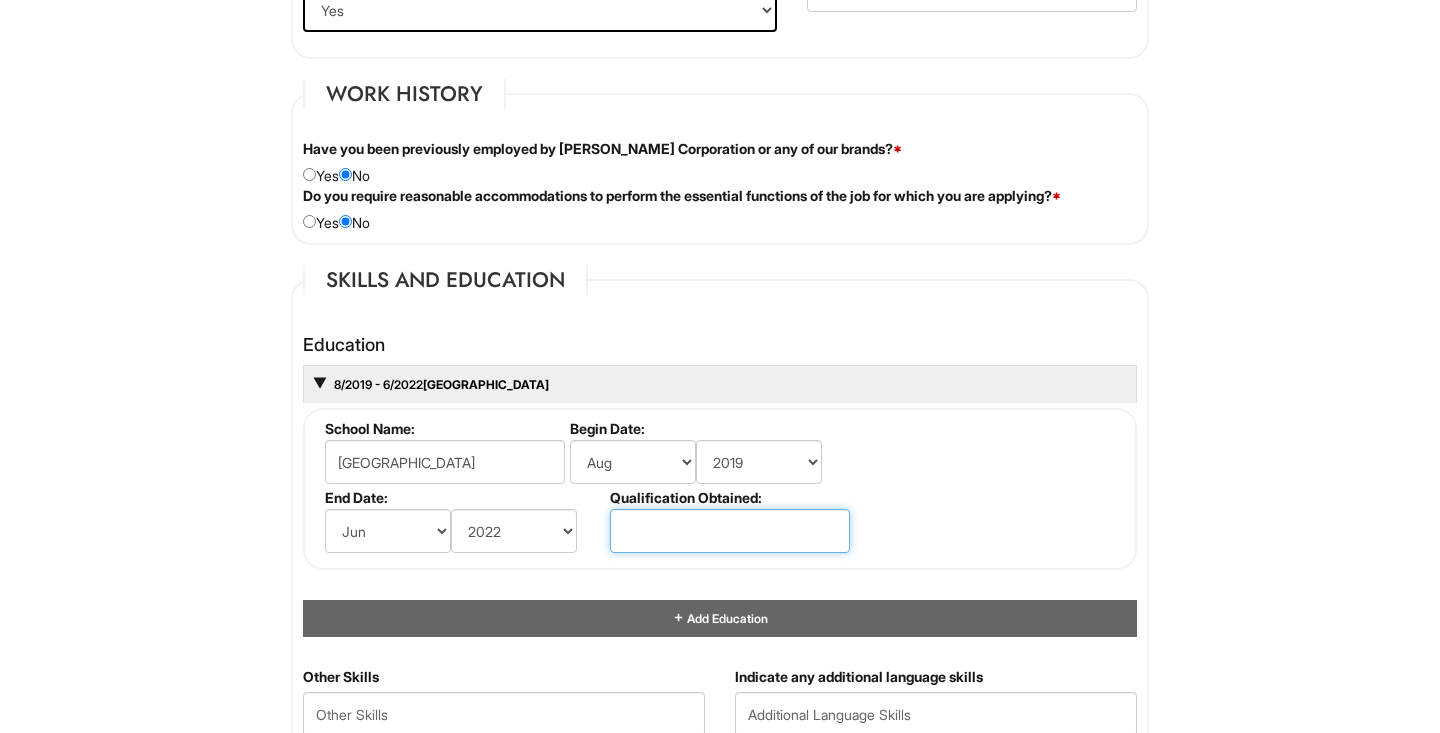 click at bounding box center [730, 531] 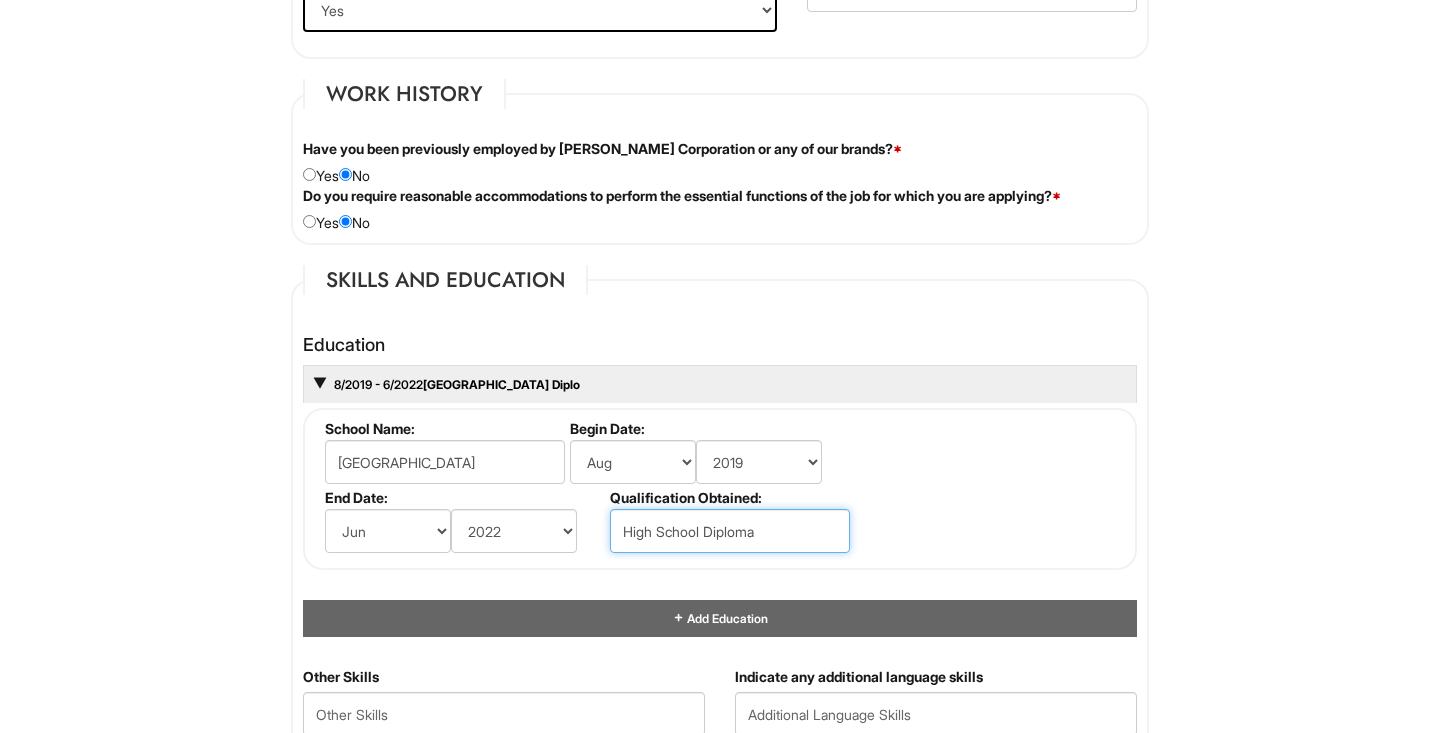 type on "High School Diploma" 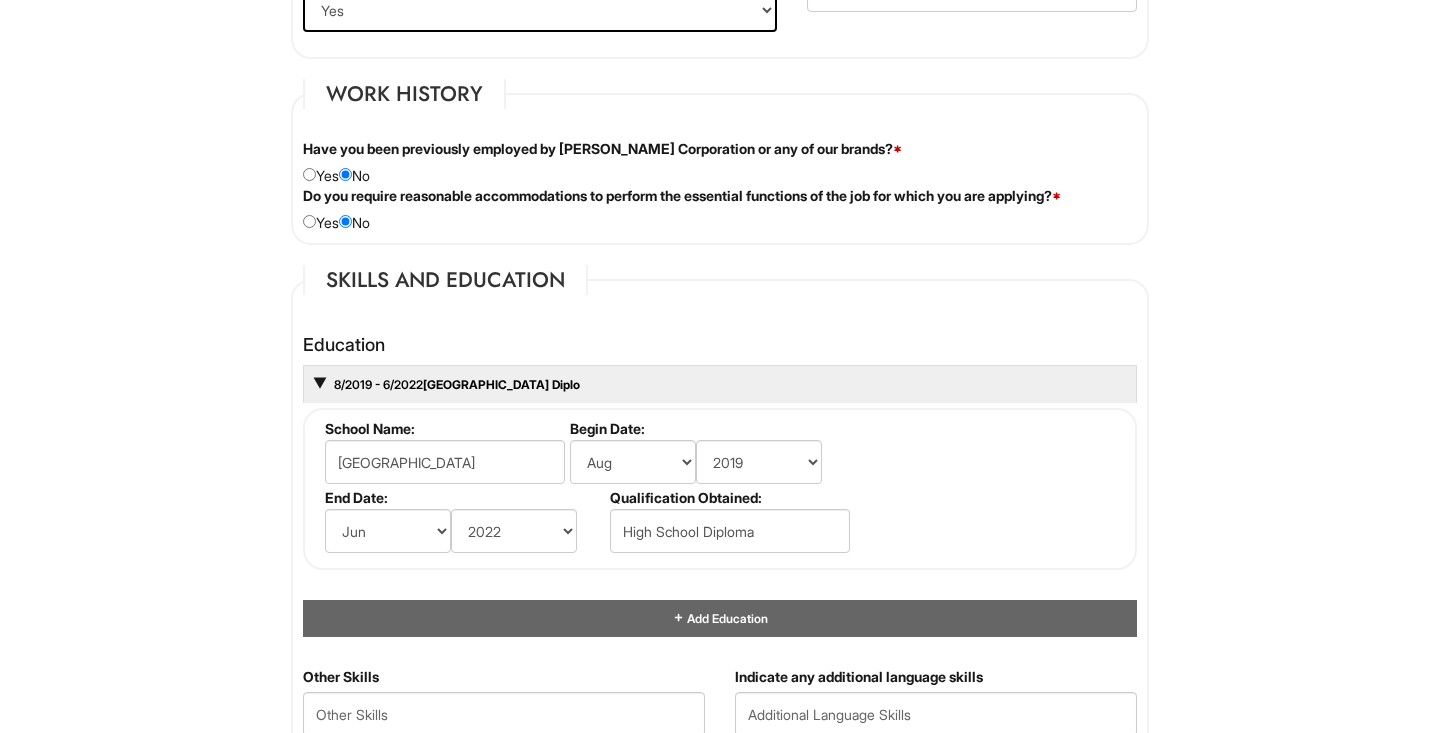click on "School Name:
[GEOGRAPHIC_DATA]
Begin Date:
(month) Jan Feb Mar Apr May Jun [DATE] Aug Sep Oct Nov Dec (year) 2029 2028 2027 2026 2025 2024 2023 2022 2021 2020 2019 2018 2017 2016 2015 2014 2013 2012 2011 2010 2009 2008 2007 2006 2005 2004 2003 2002 2001 2000 1999 1998 1997 1996 1995 1994 1993 1992 1991 1990 1989 1988 1987 1986 1985 1984 1983 1982 1981 1980 1979 1978 1977 1976 1975 1974 1973 1972 1971 1970 1969 1968 1967 1966 1965 1964 1963 1962 1961 1960 1959 1958 1957 1956 1955 1954 1953 1952 1951 1950 1949 1948 1947 1946  --  2030 2031 2032 2033 2034 2035 2036 2037 2038 2039 2040 2041 2042 2043 2044 2045 2046 2047 2048 2049 2050 2051 2052 2053 2054 2055 2056 2057 2058 2059 2060 2061 2062 2063 2064
End Date:
(month) Jan Feb Mar Apr May Jun [DATE] Aug Sep Oct Nov Dec (year) 2029 2028 2027 2026 2025 2024 2023 2022 2021 2020 2019 2018 2017 2016 2015 2014 2013 2012 2011 2010 2009 2008 2007 2006 2005 2004 2003 2002 2001 2000 1999 1998 1997 1996 1995 1994 1993 1992 1991 1990" at bounding box center (720, 489) 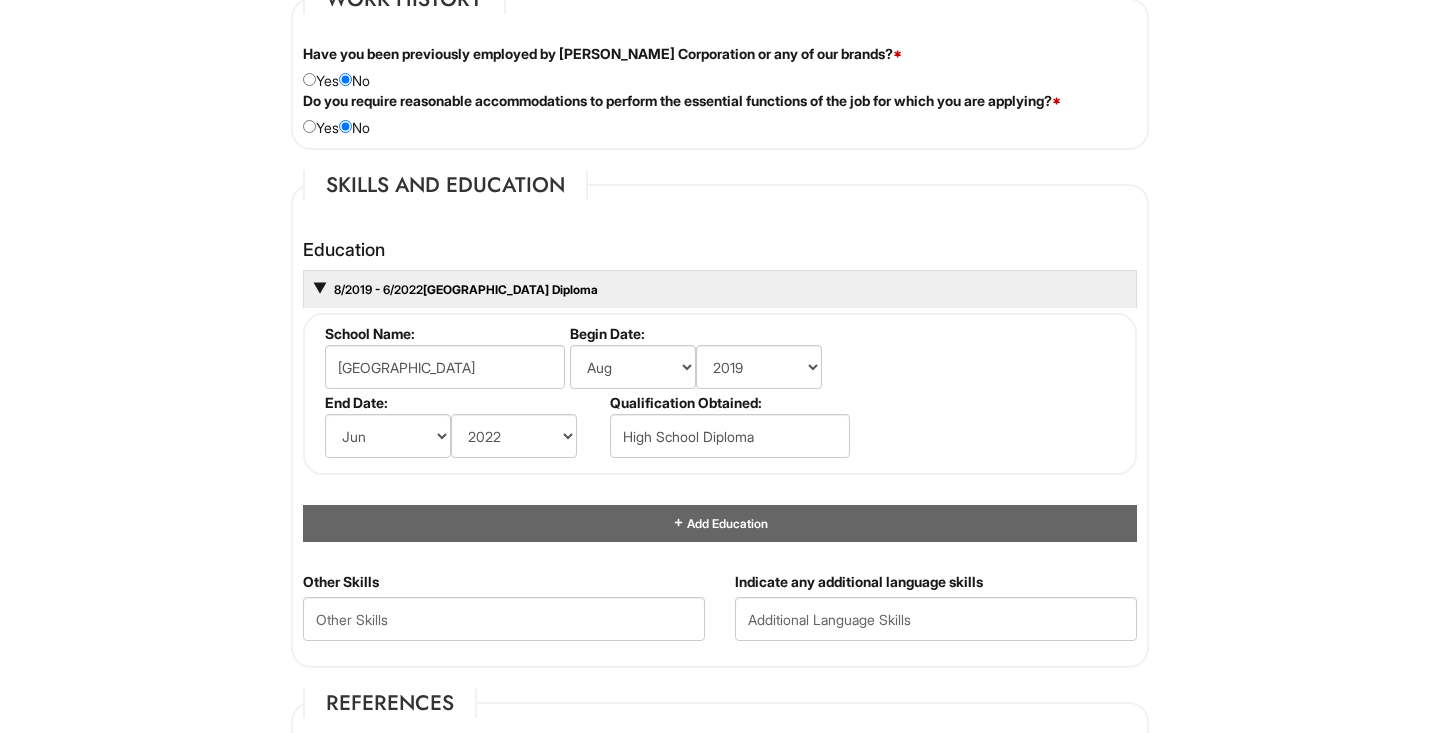 scroll, scrollTop: 1700, scrollLeft: 0, axis: vertical 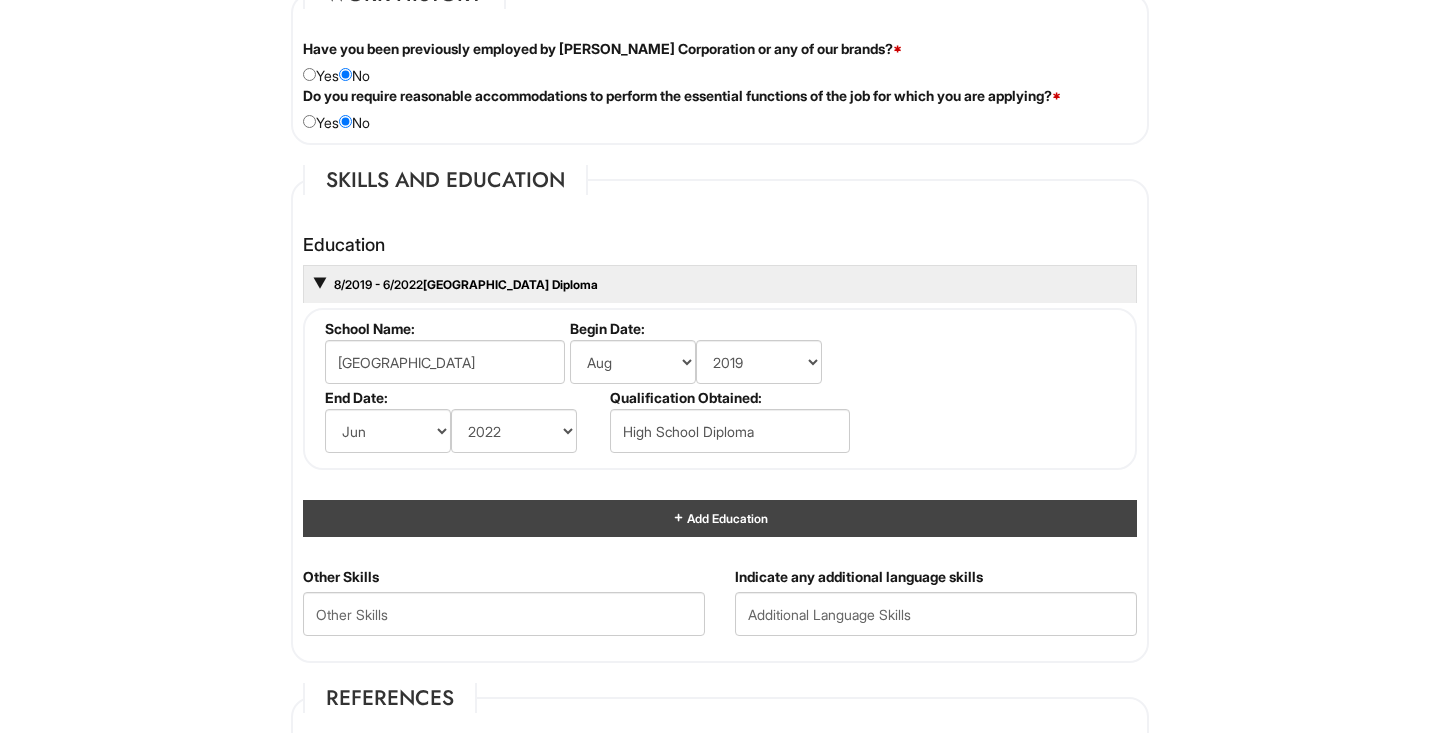 click on "Add Education" at bounding box center (720, 518) 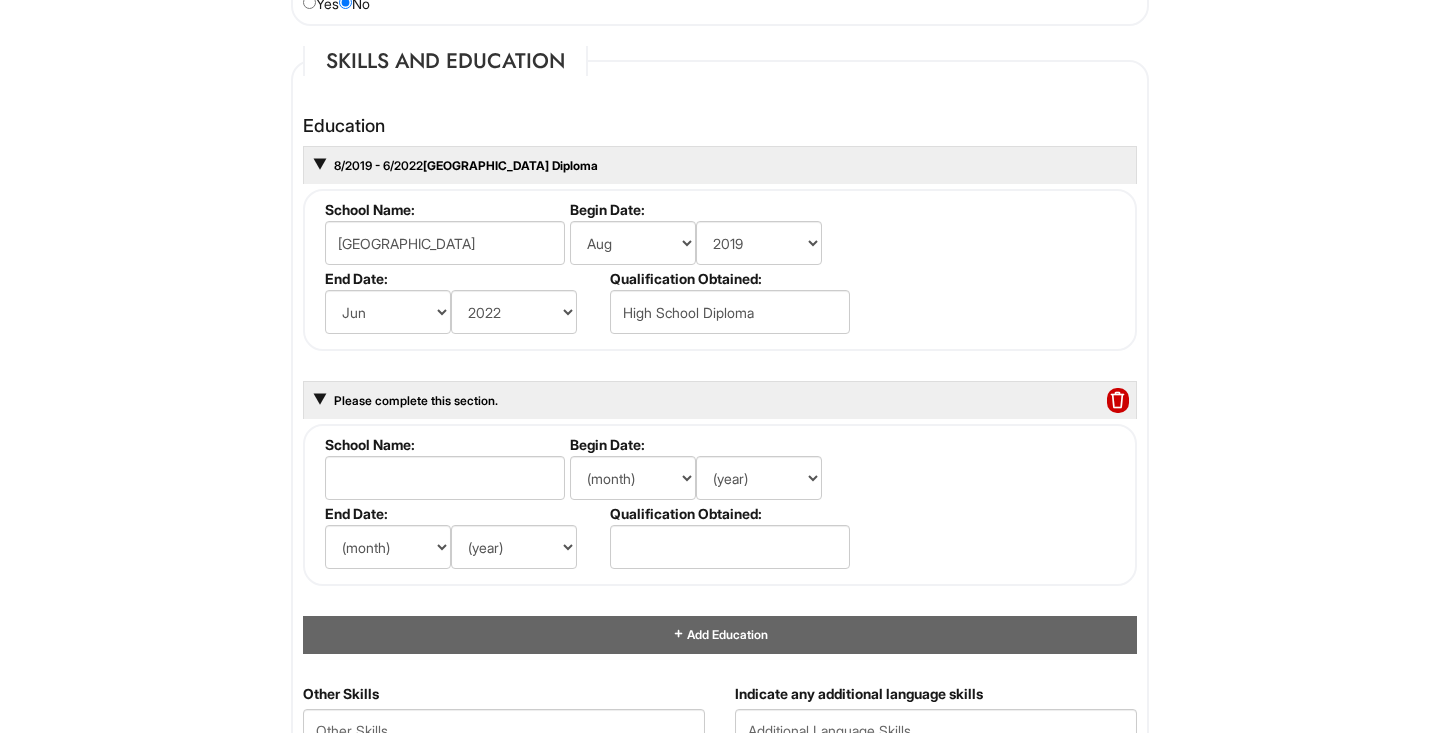 scroll, scrollTop: 1847, scrollLeft: 0, axis: vertical 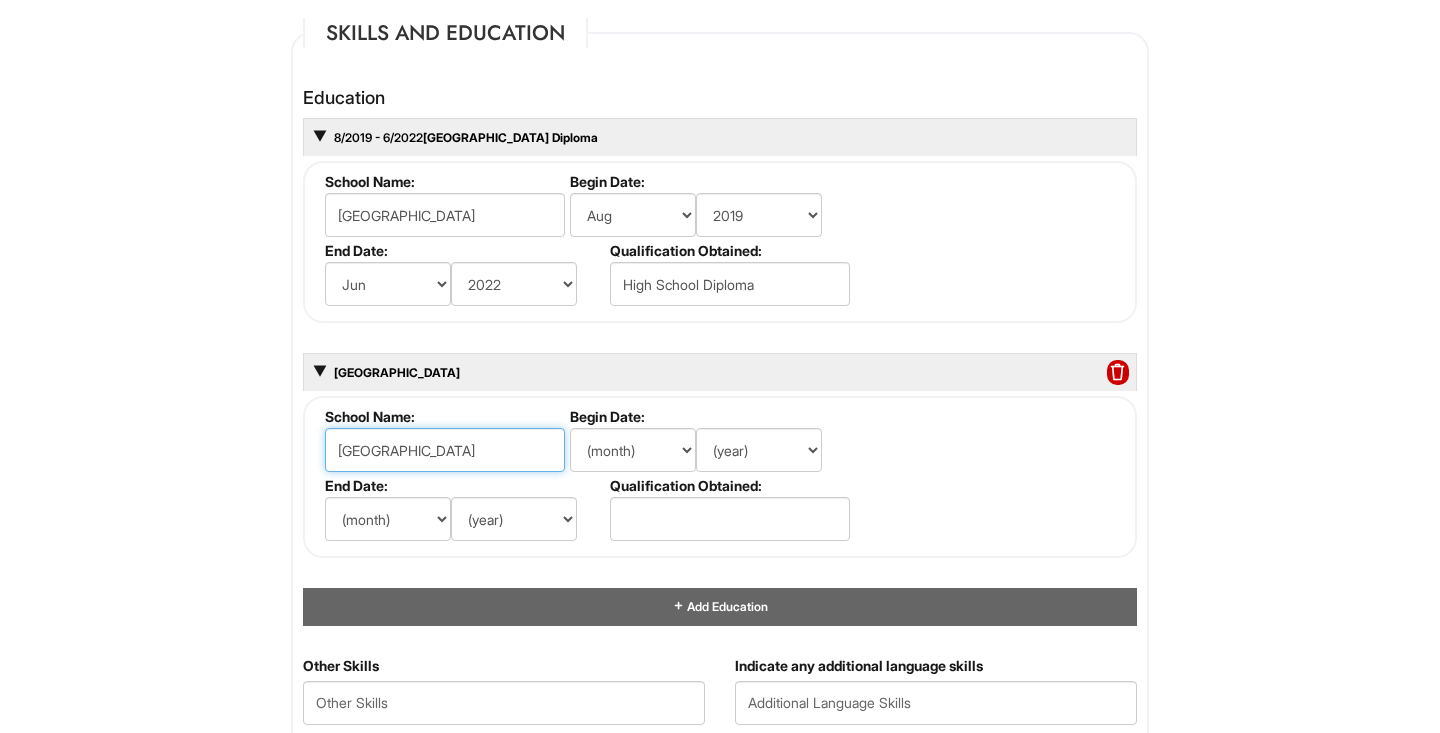 type on "[GEOGRAPHIC_DATA]" 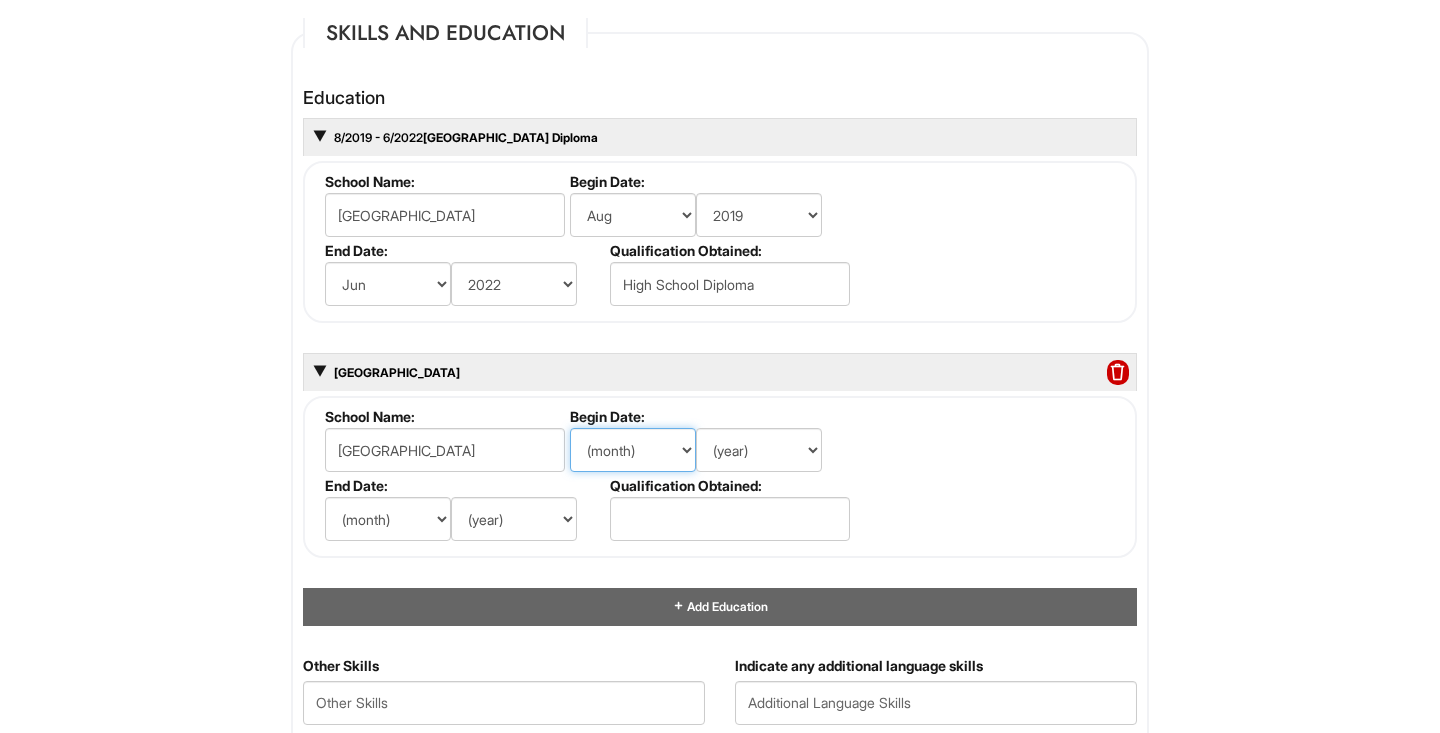 select on "8" 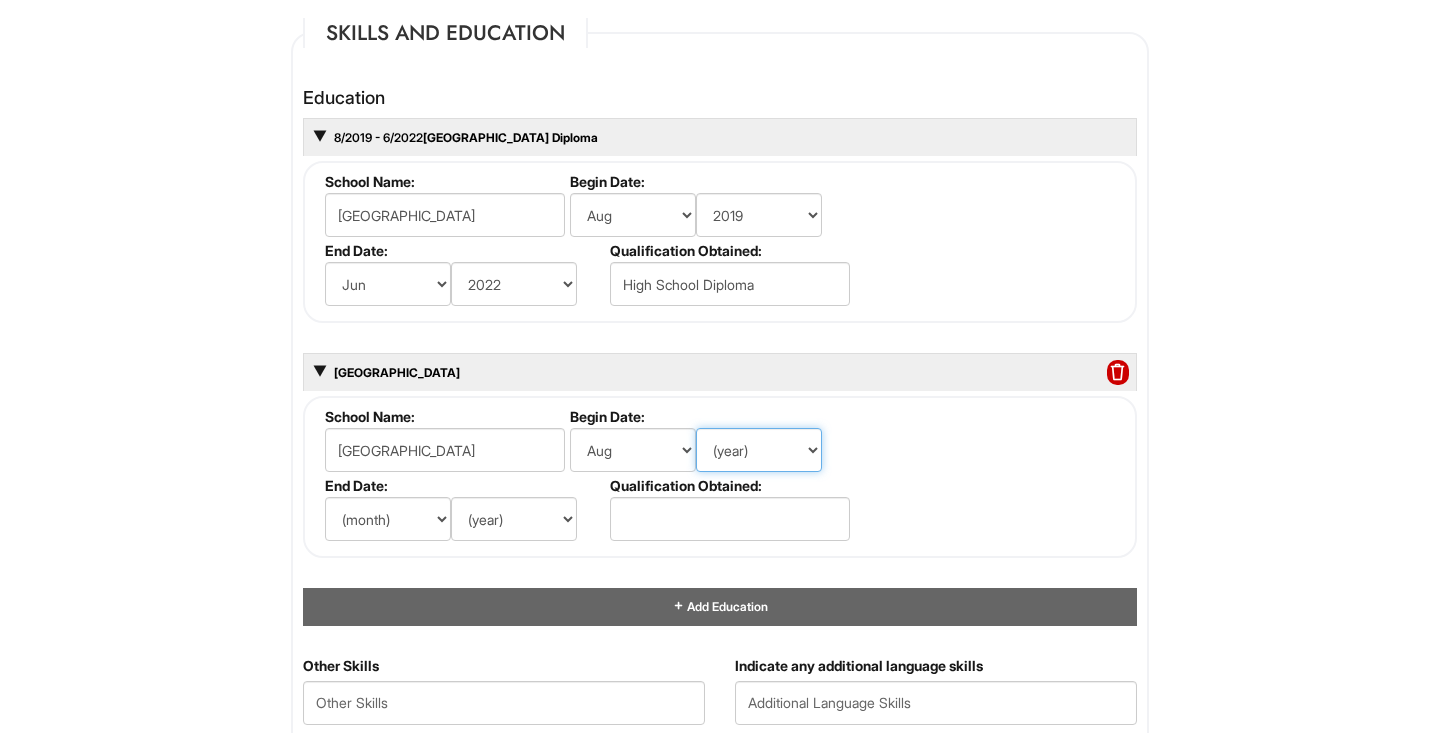 select on "2022" 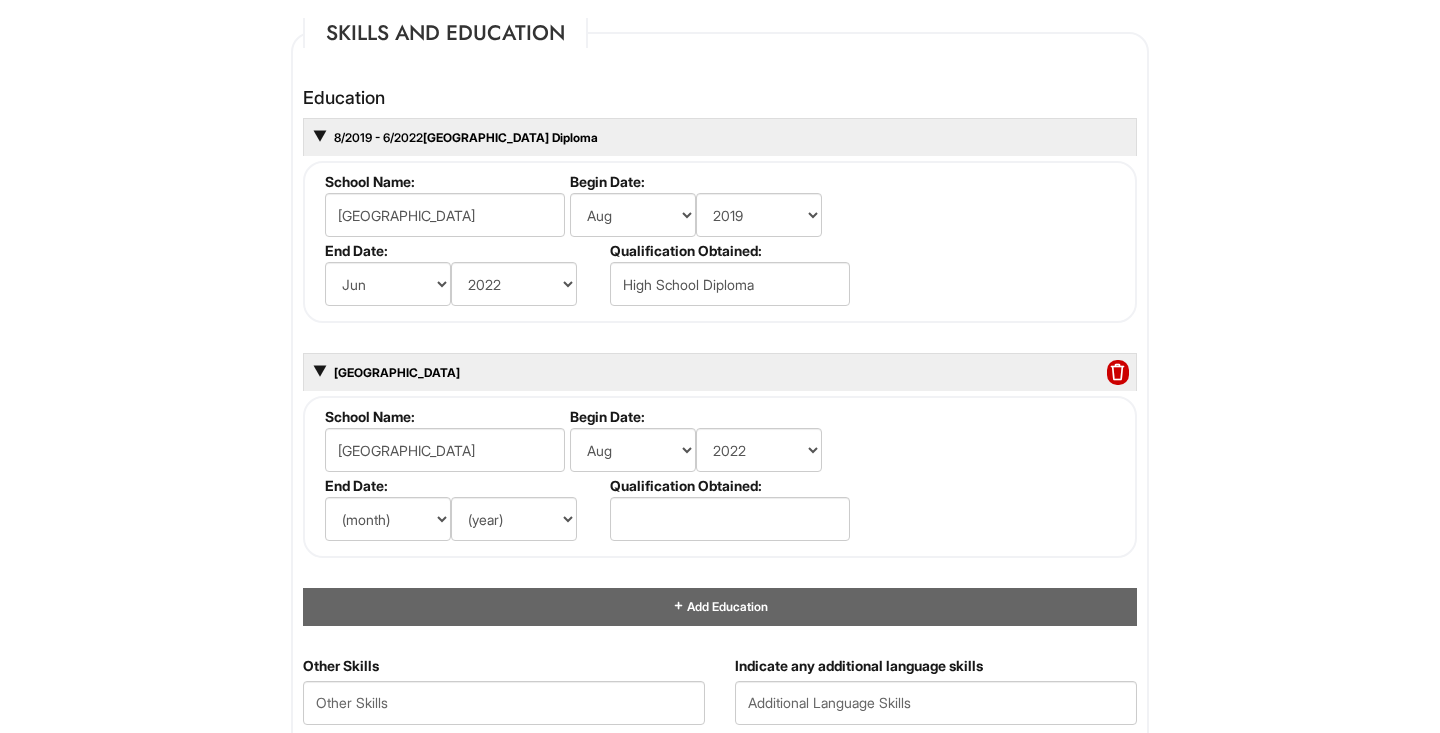 click on "End Date:
(month) Jan Feb Mar Apr May Jun [DATE] Aug Sep Oct Nov Dec (year) 2029 2028 2027 2026 2025 2024 2023 2022 2021 2020 2019 2018 2017 2016 2015 2014 2013 2012 2011 2010 2009 2008 2007 2006 2005 2004 2003 2002 2001 2000 1999 1998 1997 1996 1995 1994 1993 1992 1991 1990 1989 1988 1987 1986 1985 1984 1983 1982 1981 1980 1979 1978 1977 1976 1975 1974 1973 1972 1971 1970 1969 1968 1967 1966 1965 1964 1963 1962 1961 1960 1959 1958 1957 1956 1955 1954 1953 1952 1951 1950 1949 1948 1947 1946  --  2030 2031 2032 2033 2034 2035 2036 2037 2038 2039 2040 2041 2042 2043 2044 2045 2046 2047 2048 2049 2050 2051 2052 2053 2054 2055 2056 2057 2058 2059 2060 2061 2062 2063 2064" at bounding box center [462, 511] 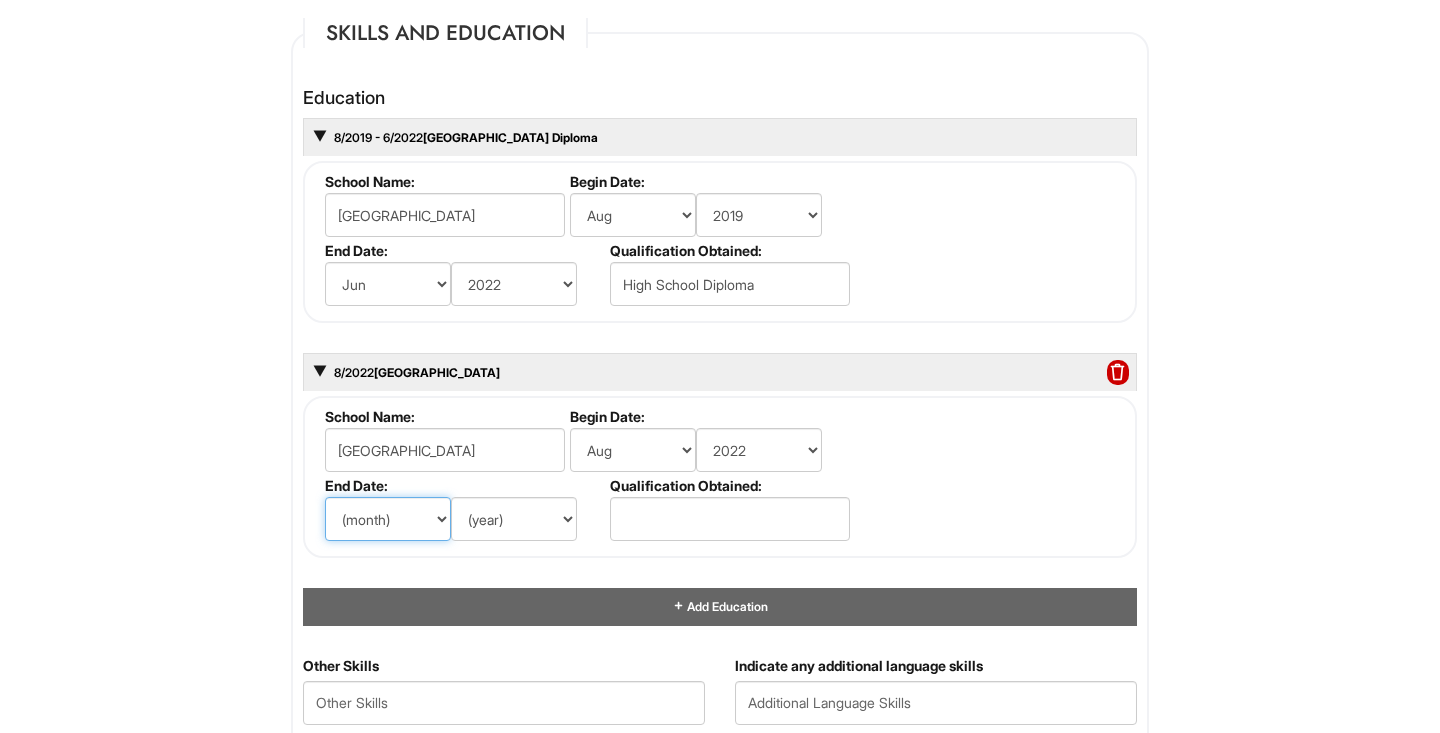 select on "5" 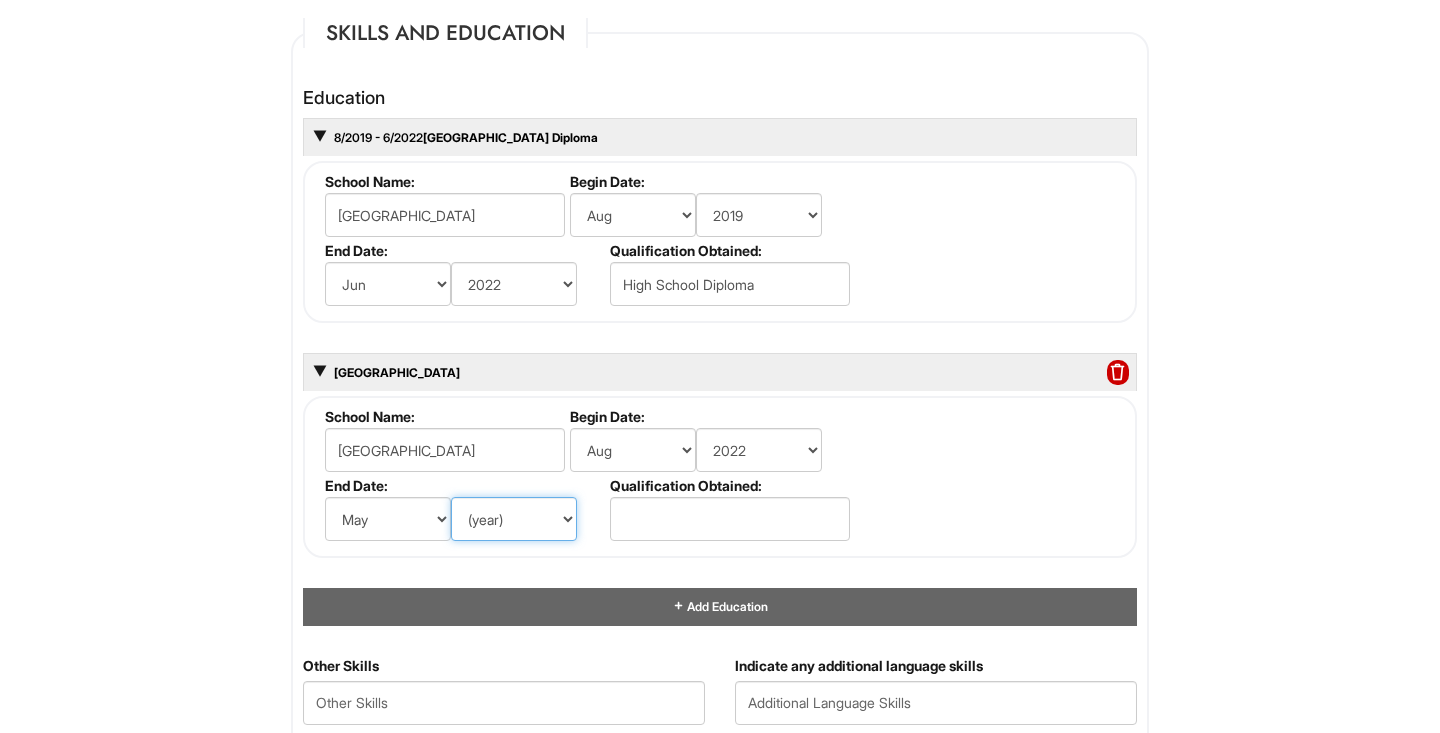 select on "2026" 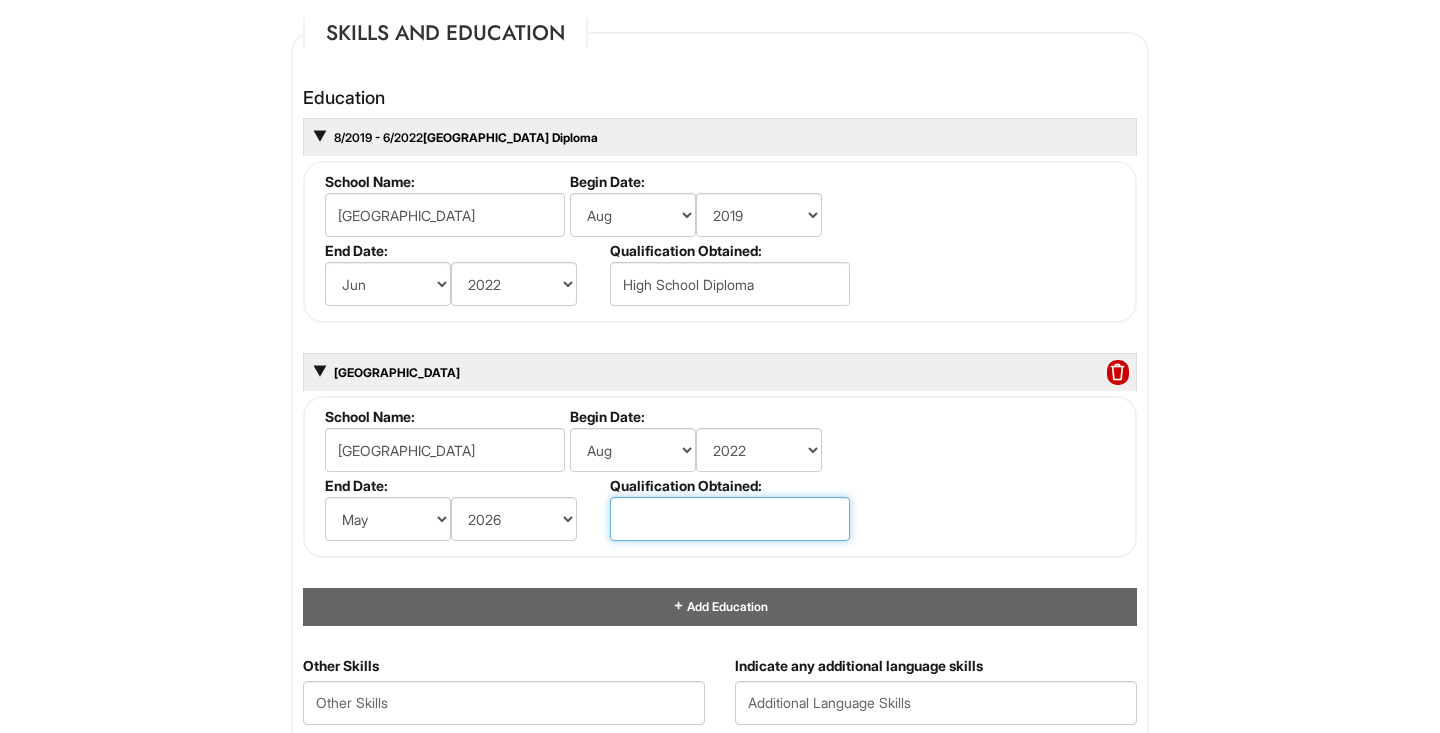 click at bounding box center [730, 519] 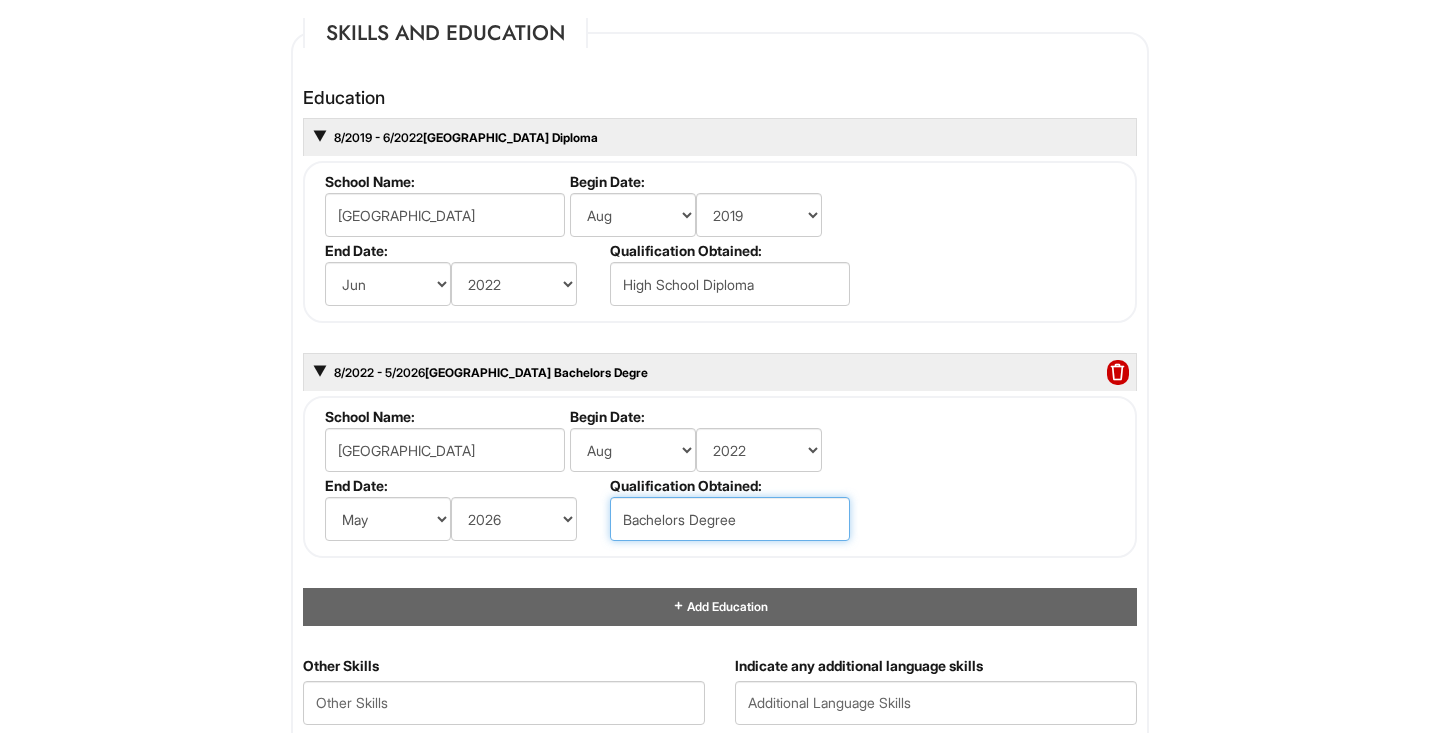 type on "Bachelors Degree" 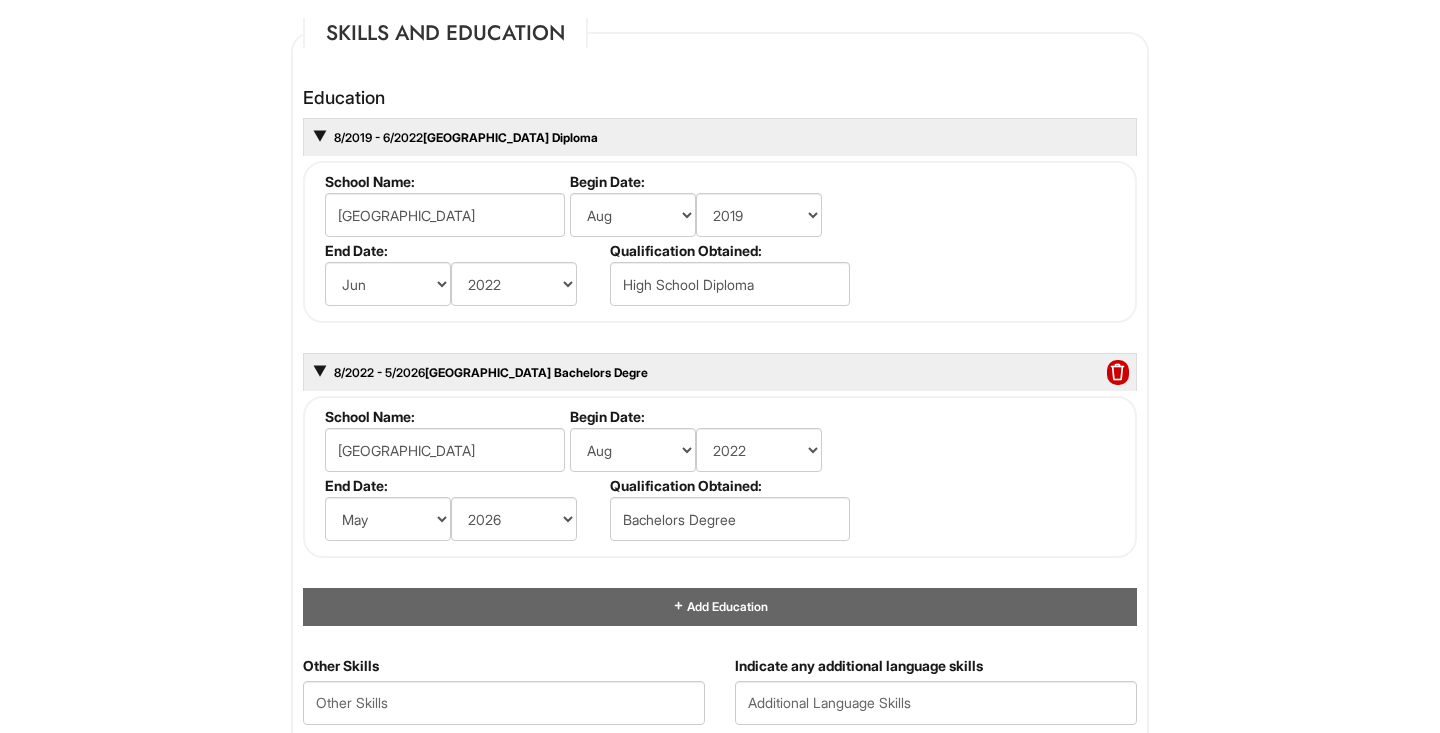 click on "School Name:
[GEOGRAPHIC_DATA]
Begin Date:
(month) Jan Feb Mar Apr May Jun [DATE] Aug Sep Oct Nov Dec (year) 2029 2028 2027 2026 2025 2024 2023 2022 2021 2020 2019 2018 2017 2016 2015 2014 2013 2012 2011 2010 2009 2008 2007 2006 2005 2004 2003 2002 2001 2000 1999 1998 1997 1996 1995 1994 1993 1992 1991 1990 1989 1988 1987 1986 1985 1984 1983 1982 1981 1980 1979 1978 1977 1976 1975 1974 1973 1972 1971 1970 1969 1968 1967 1966 1965 1964 1963 1962 1961 1960 1959 1958 1957 1956 1955 1954 1953 1952 1951 1950 1949 1948 1947 1946  --  2030 2031 2032 2033 2034 2035 2036 2037 2038 2039 2040 2041 2042 2043 2044 2045 2046 2047 2048 2049 2050 2051 2052 2053 2054 2055 2056 2057 2058 2059 2060 2061 2062 2063 2064
End Date:
(month) Jan Feb Mar Apr May Jun [DATE] Aug Sep Oct Nov Dec (year) 2029 2028 2027 2026 2025 2024 2023 2022 2021 2020 2019 2018 2017 2016 2015 2014 2013 2012 2011 2010 2009 2008 2007 2006 2005 2004 2003 2002 2001 2000 1999 1998 1997 1996 1995 1994 1993 1992 1991 1990 1989 1988" at bounding box center [720, 477] 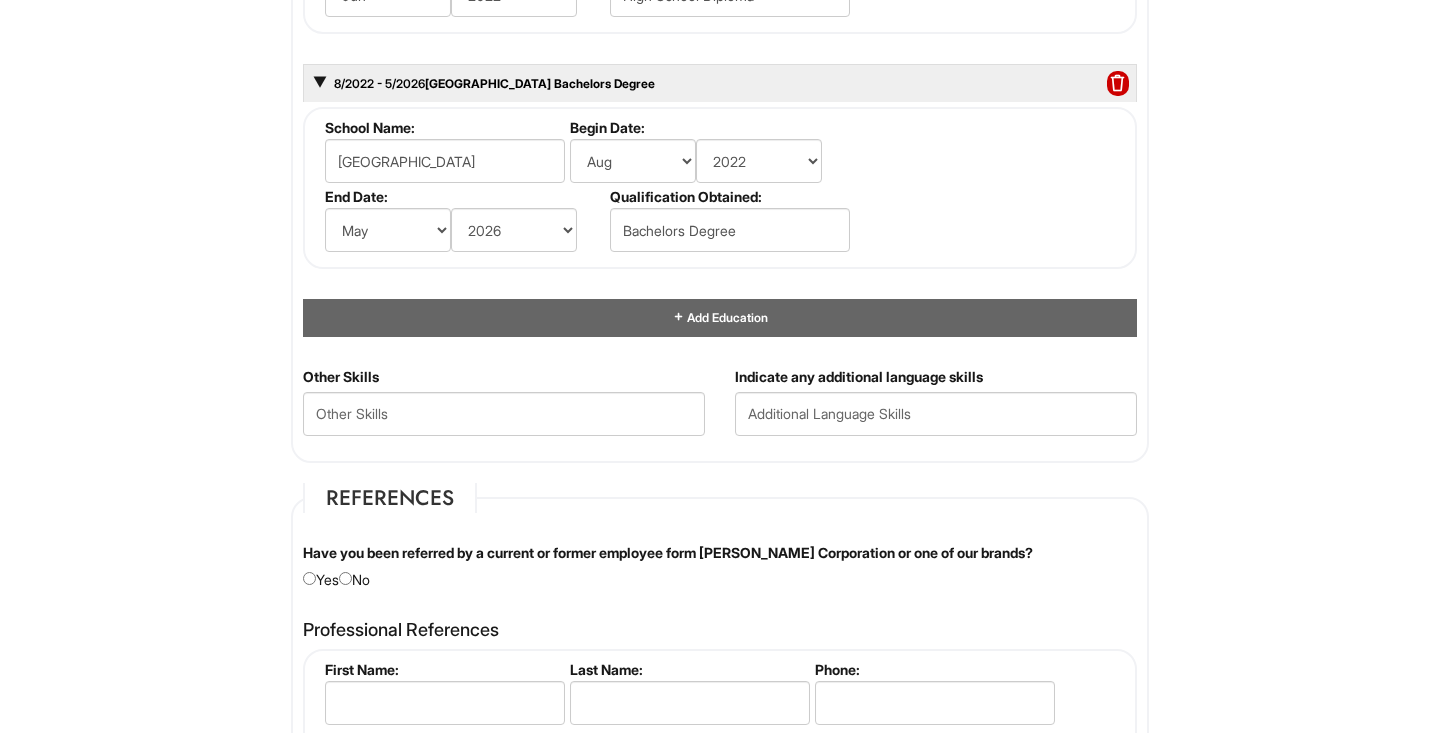 scroll, scrollTop: 2220, scrollLeft: 0, axis: vertical 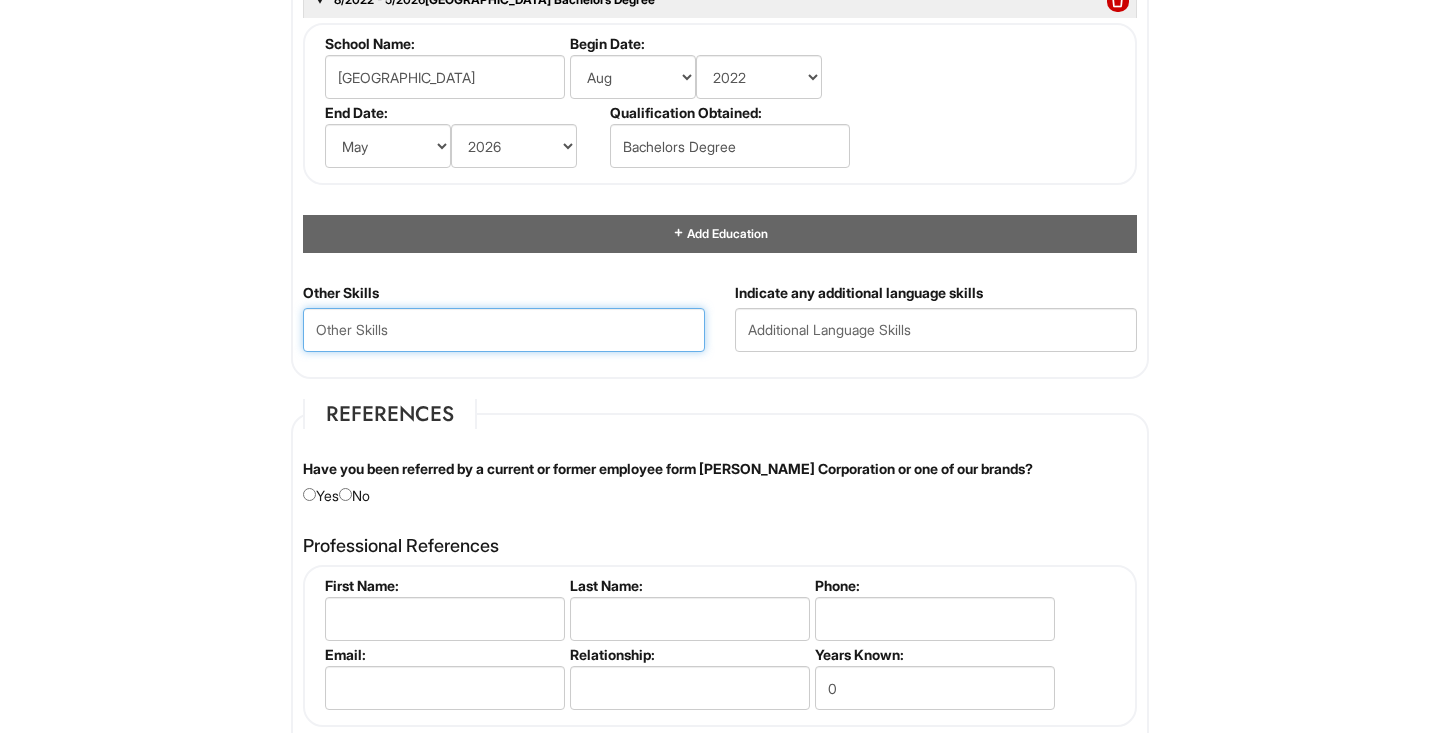 click at bounding box center [504, 330] 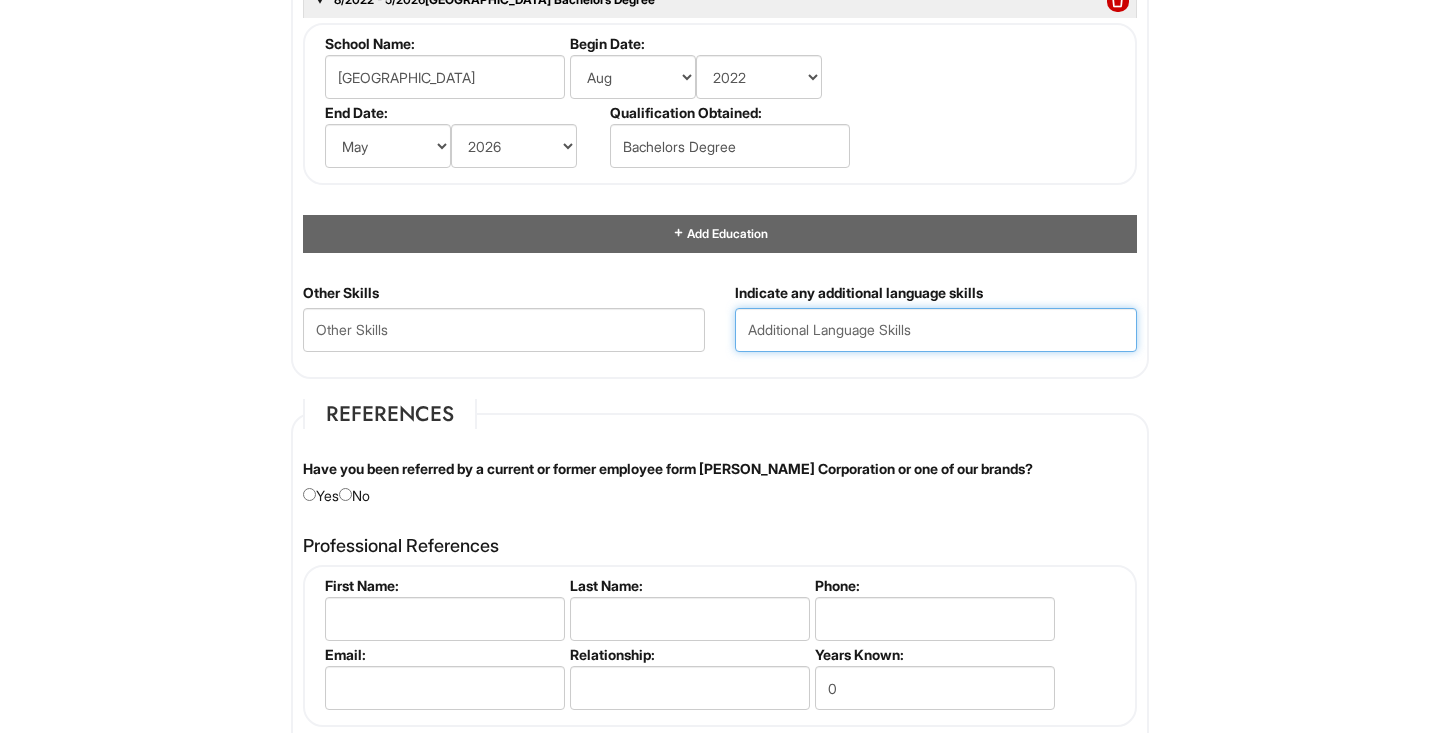 click at bounding box center (936, 330) 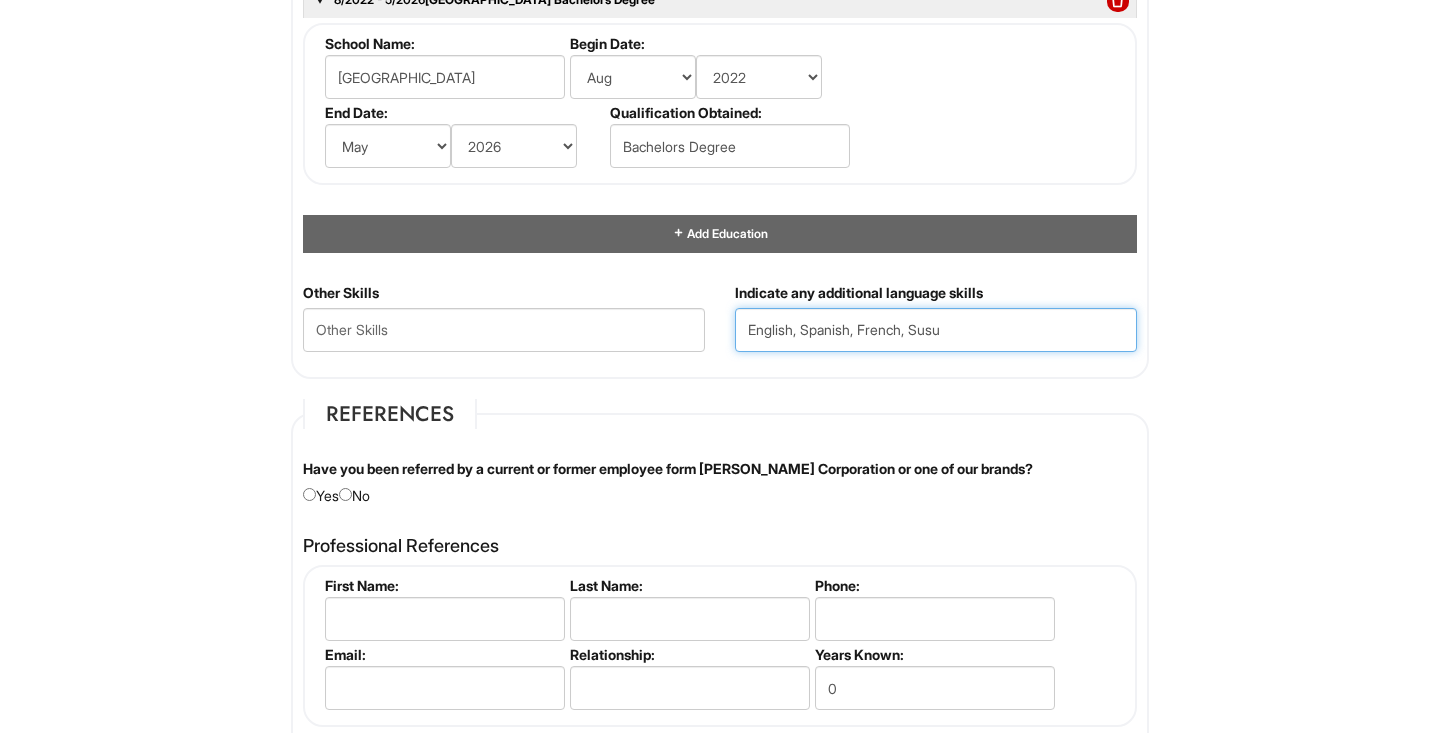 type on "English, Spanish, French, Susu" 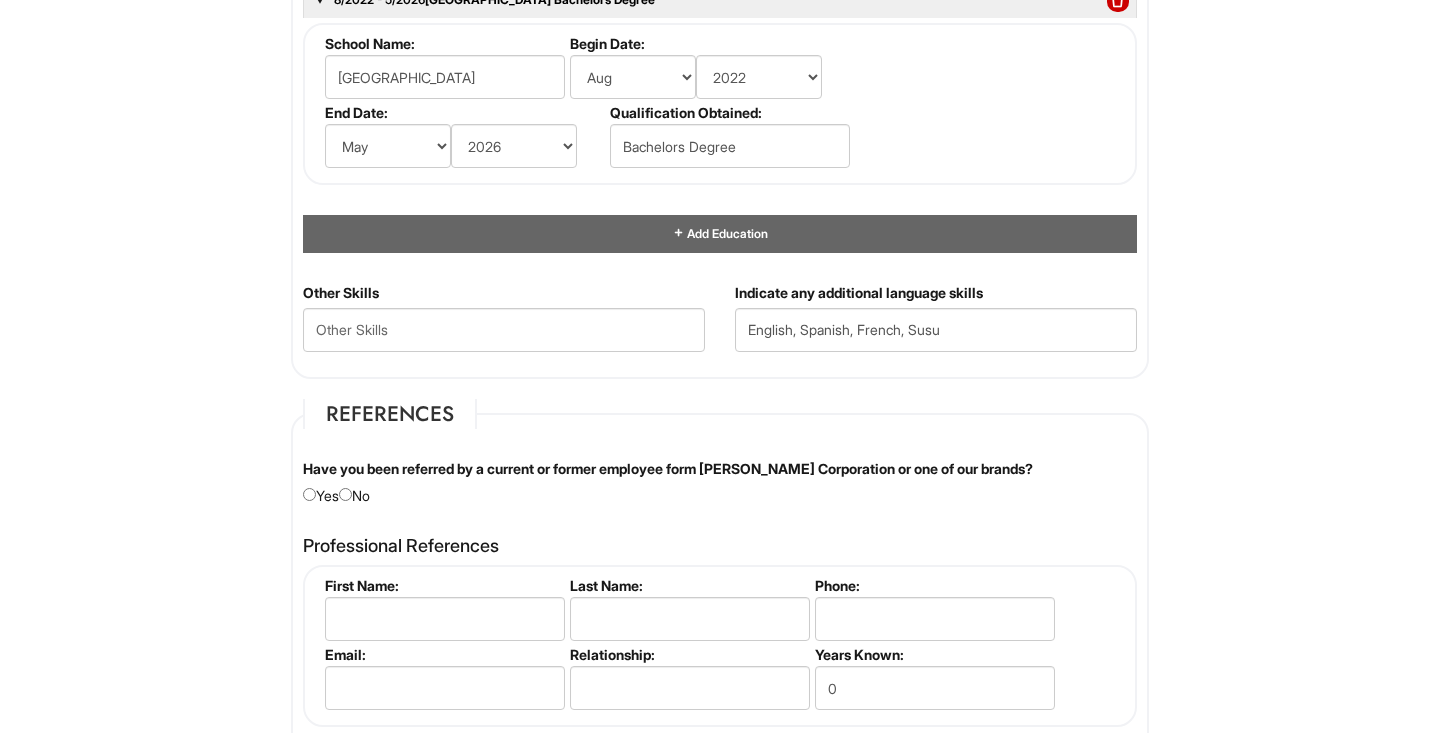 click on "Indicate any additional language skills   English, Spanish, French, Susu" at bounding box center [936, 325] 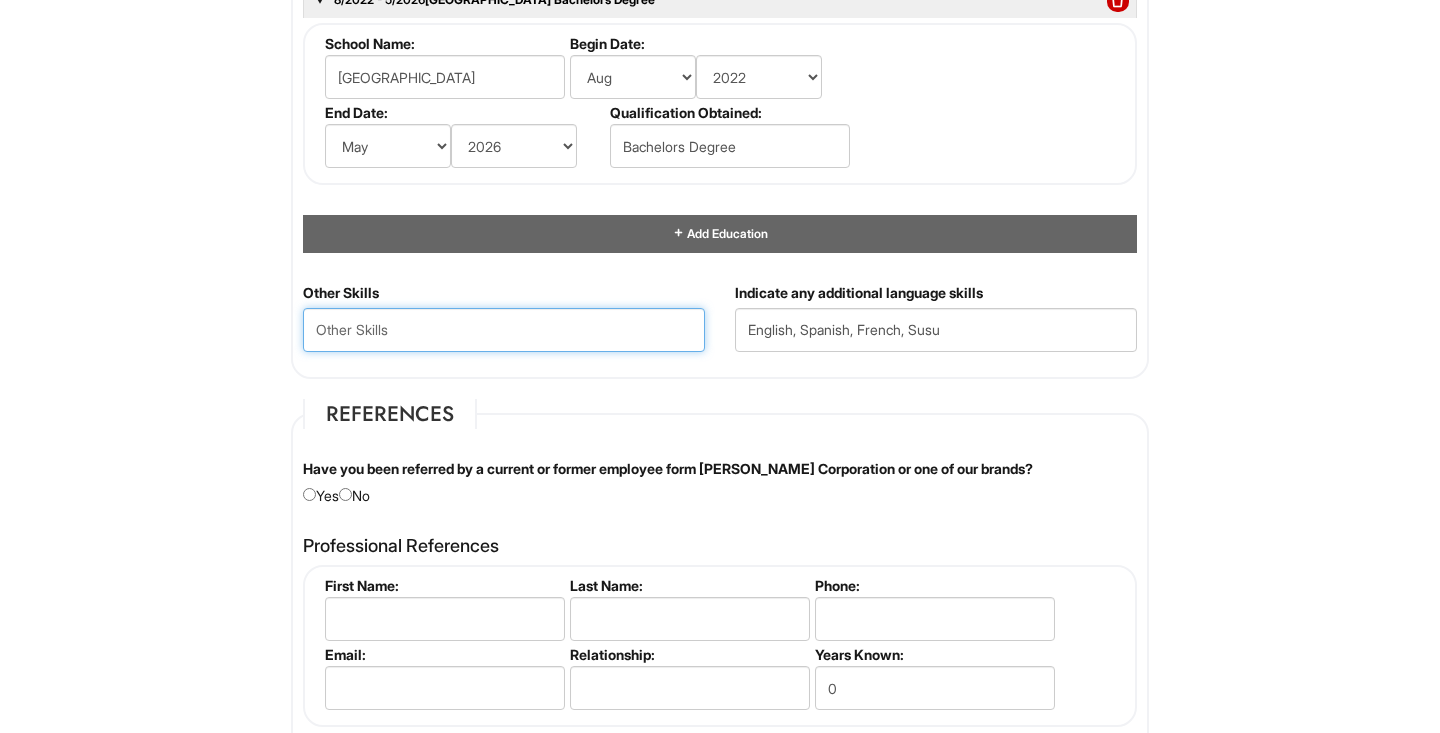 click at bounding box center [504, 330] 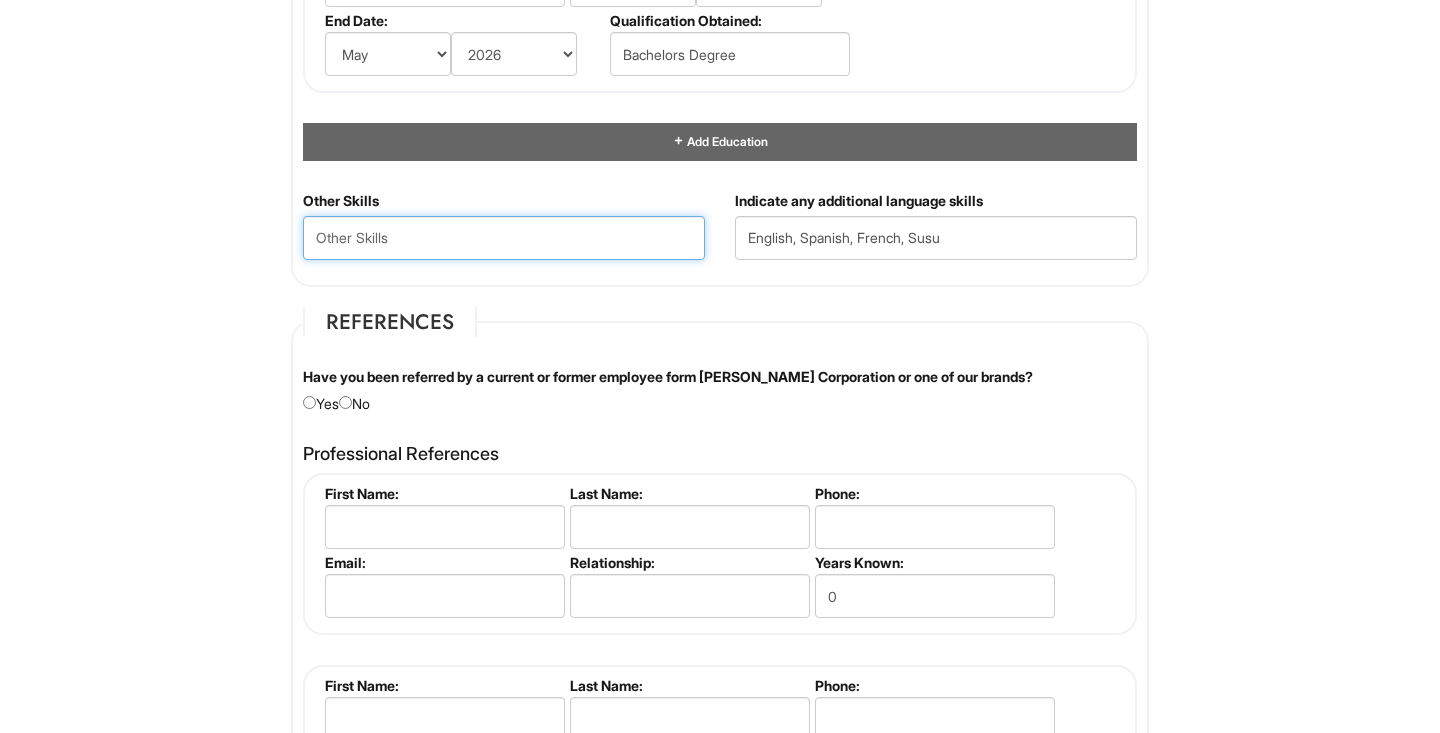 scroll, scrollTop: 2365, scrollLeft: 0, axis: vertical 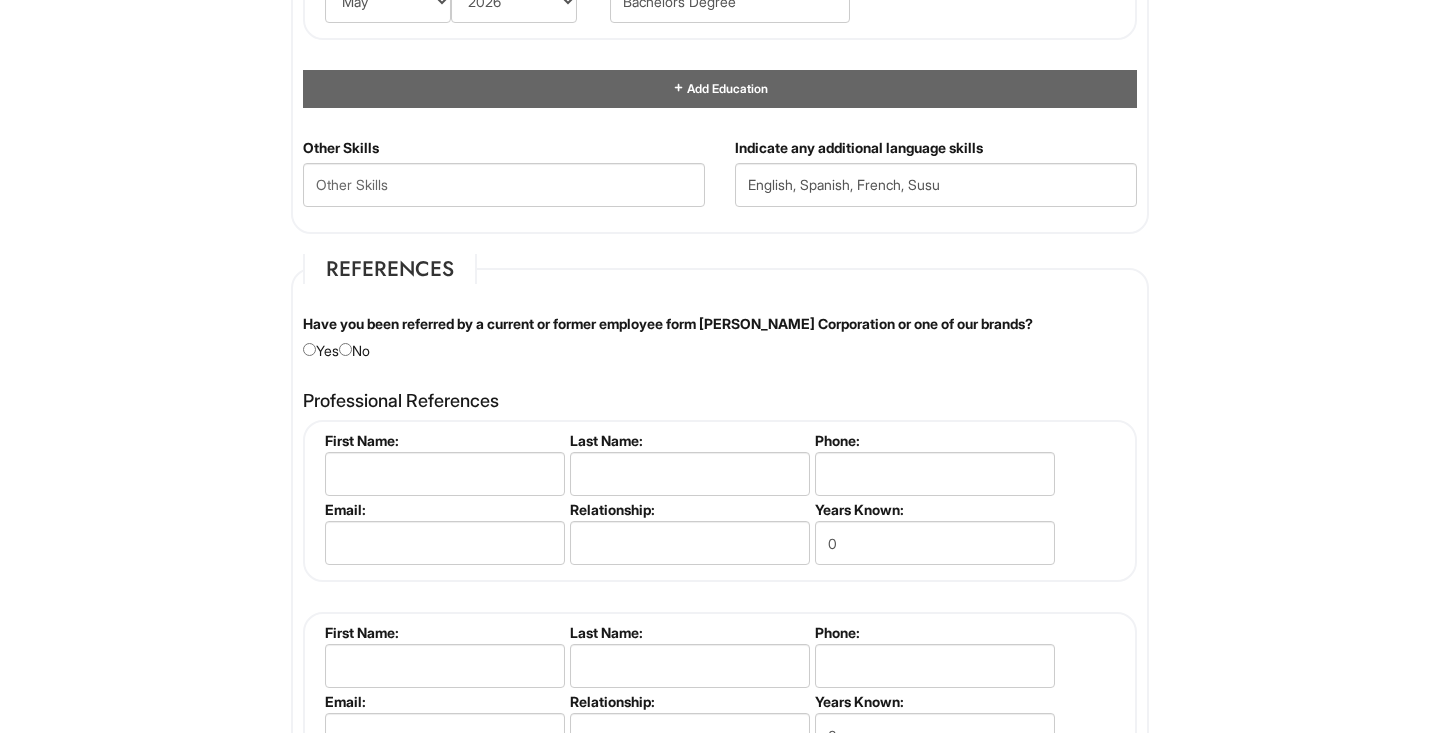 click at bounding box center [345, 349] 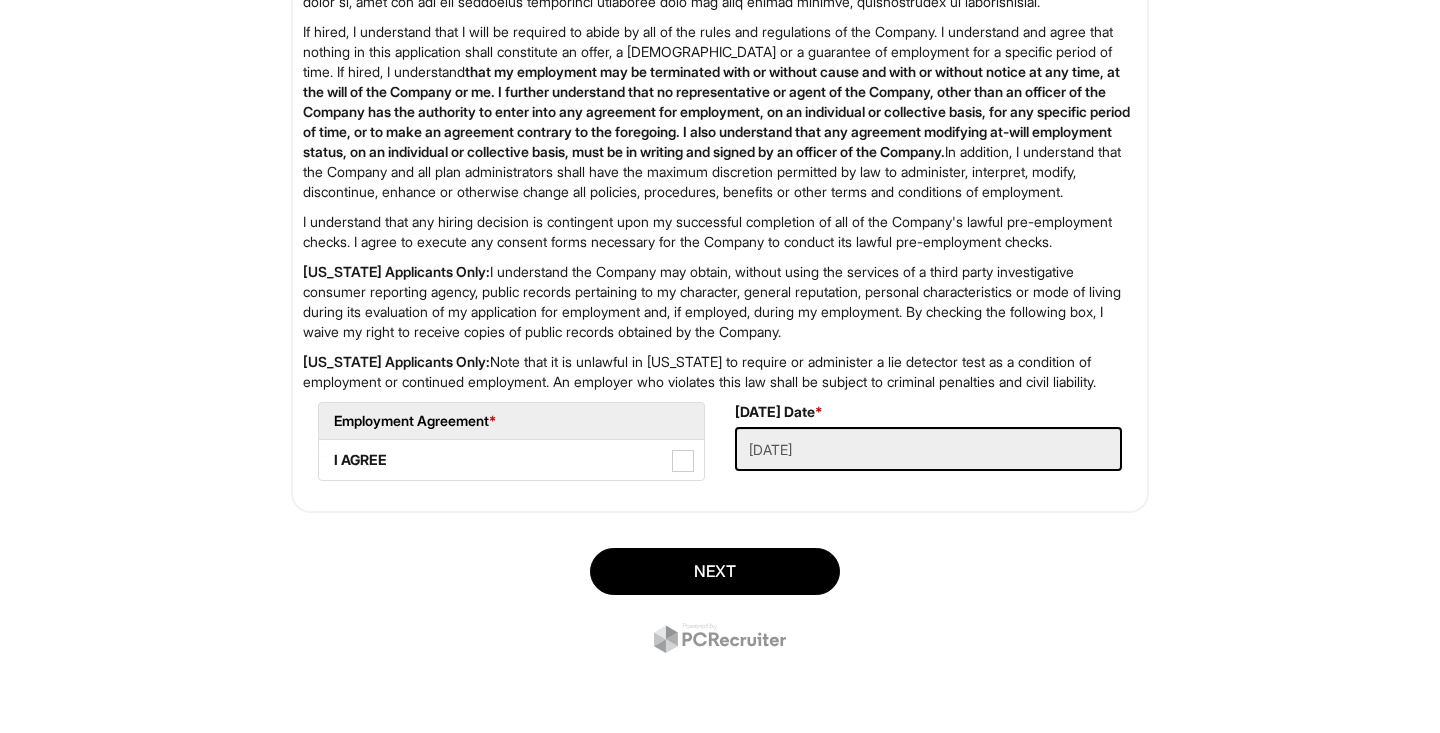 scroll, scrollTop: 3480, scrollLeft: 0, axis: vertical 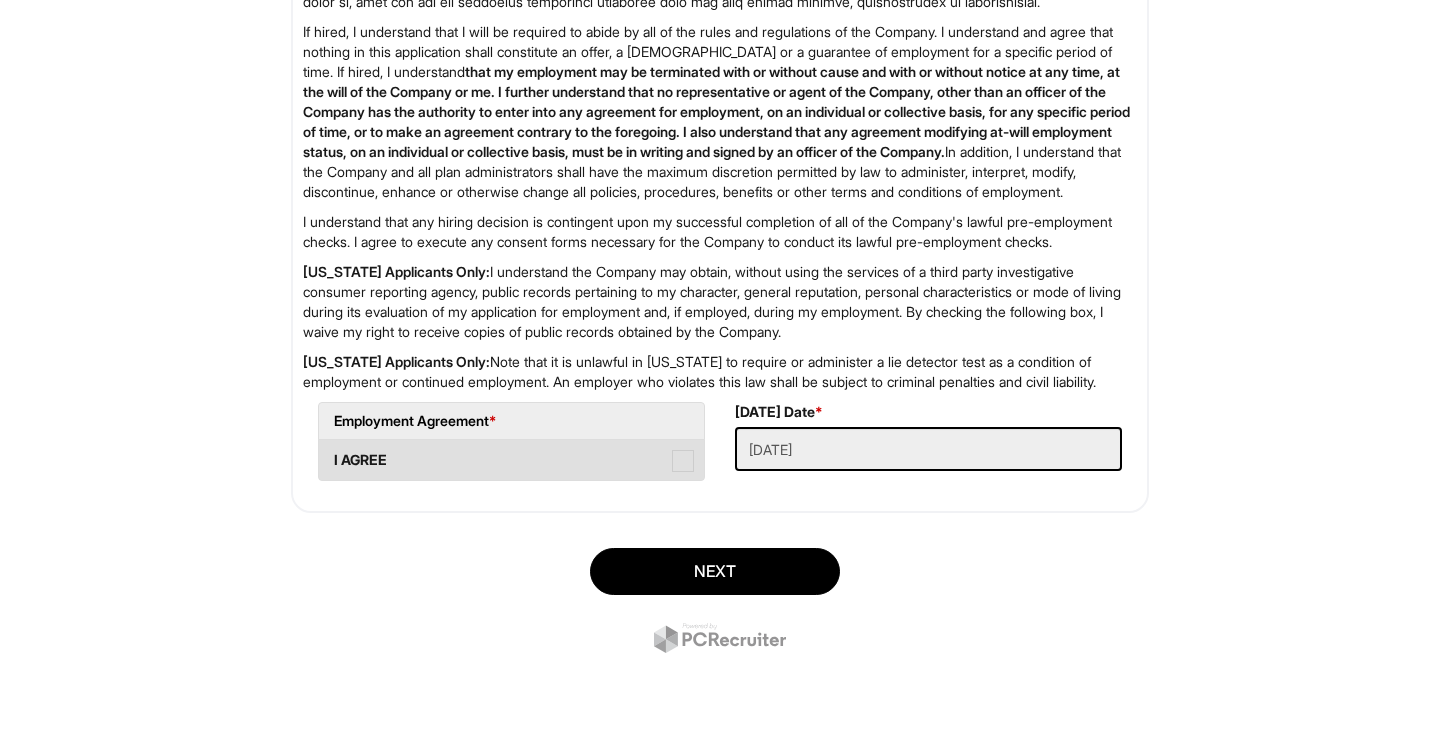 click at bounding box center (683, 461) 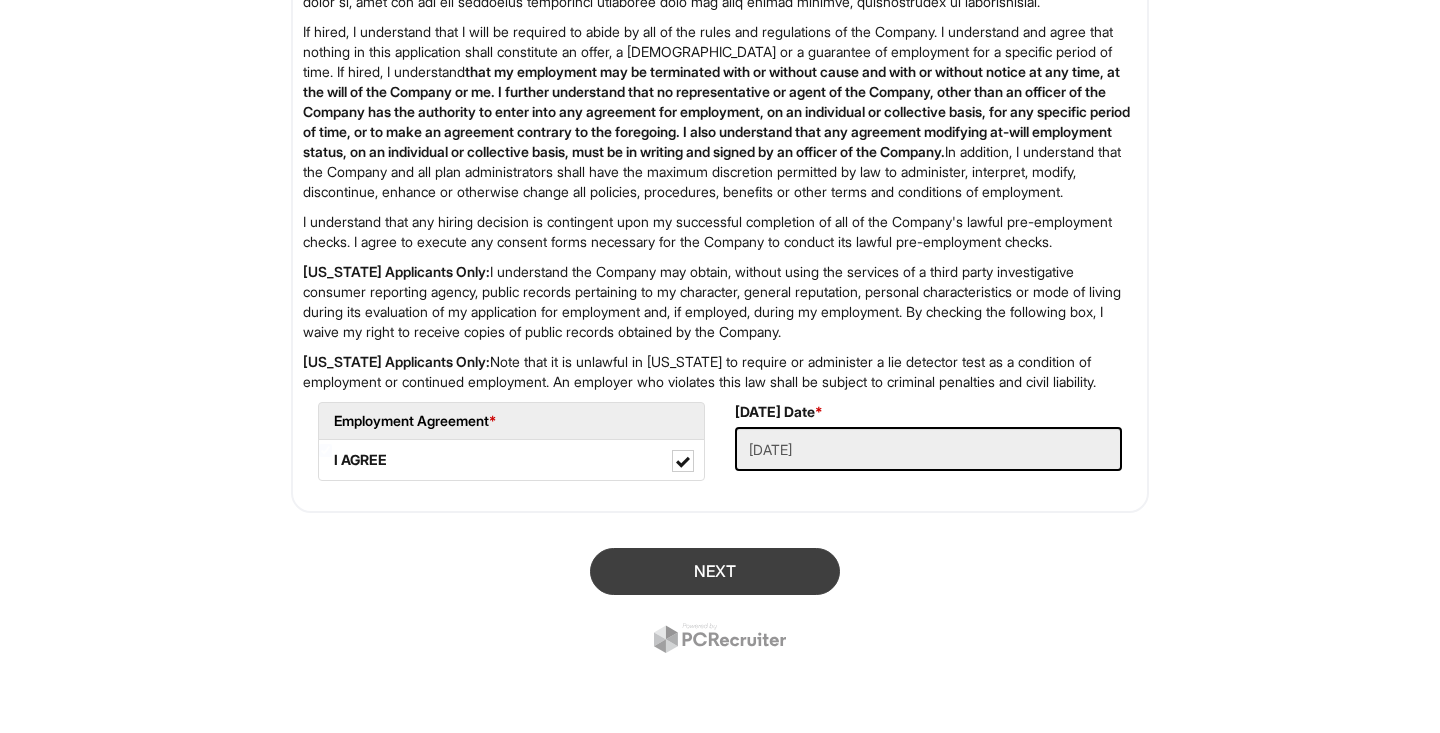click on "Next" at bounding box center (715, 571) 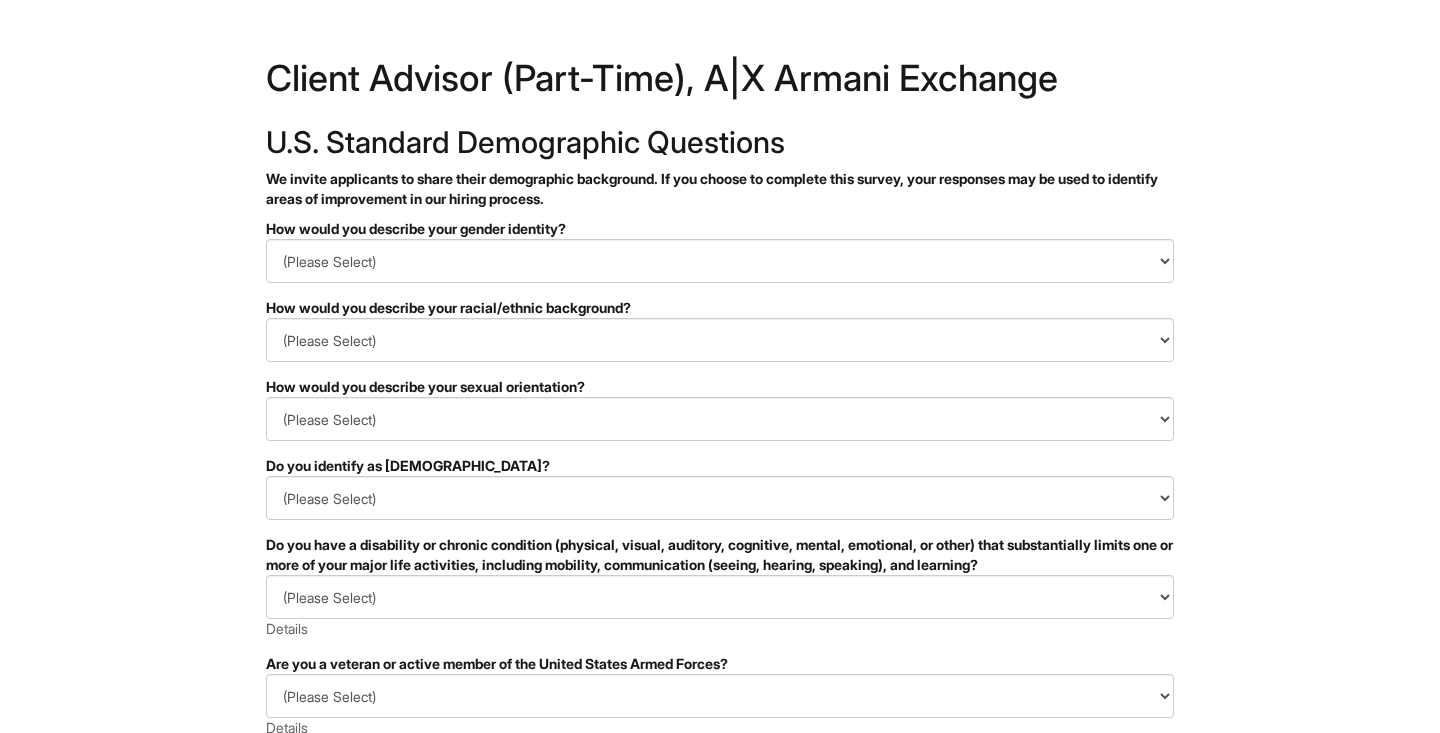 scroll, scrollTop: 0, scrollLeft: 0, axis: both 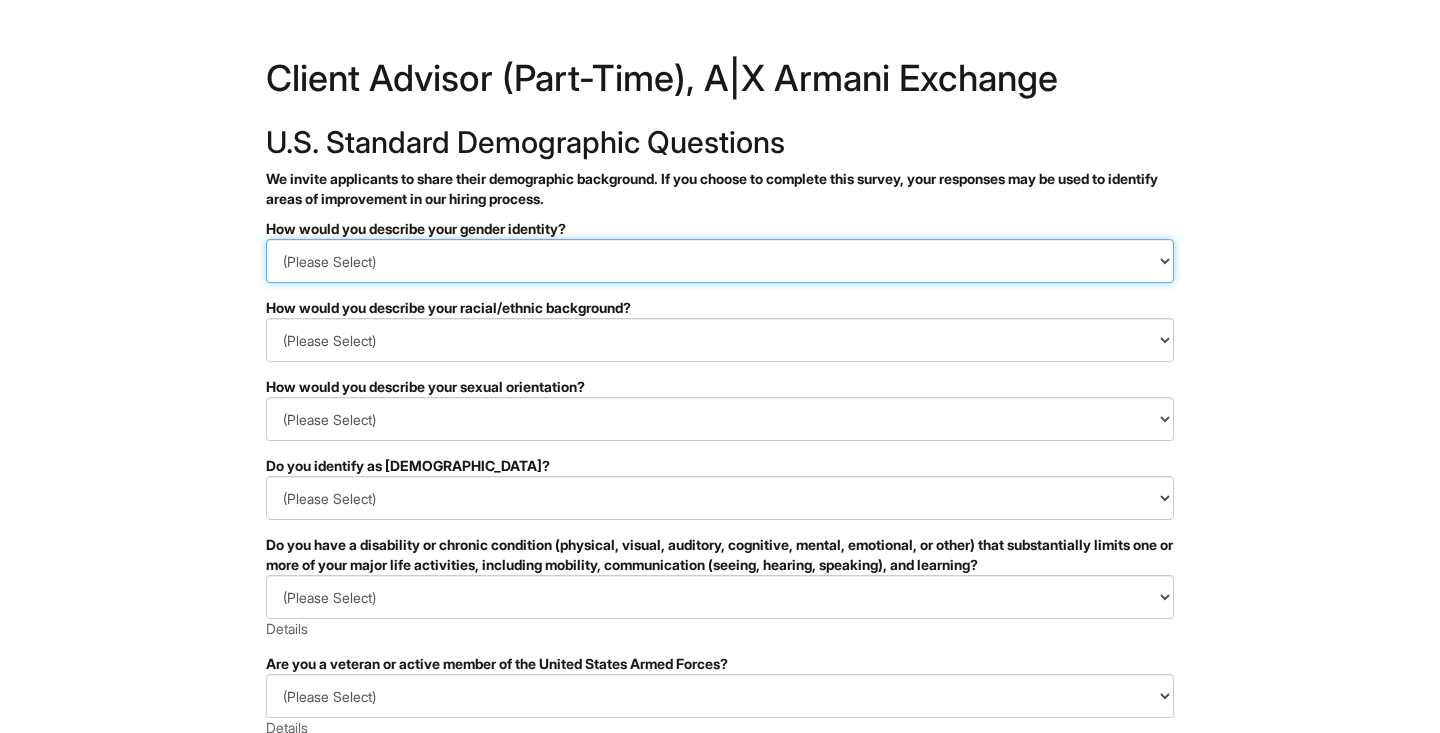 select on "Man" 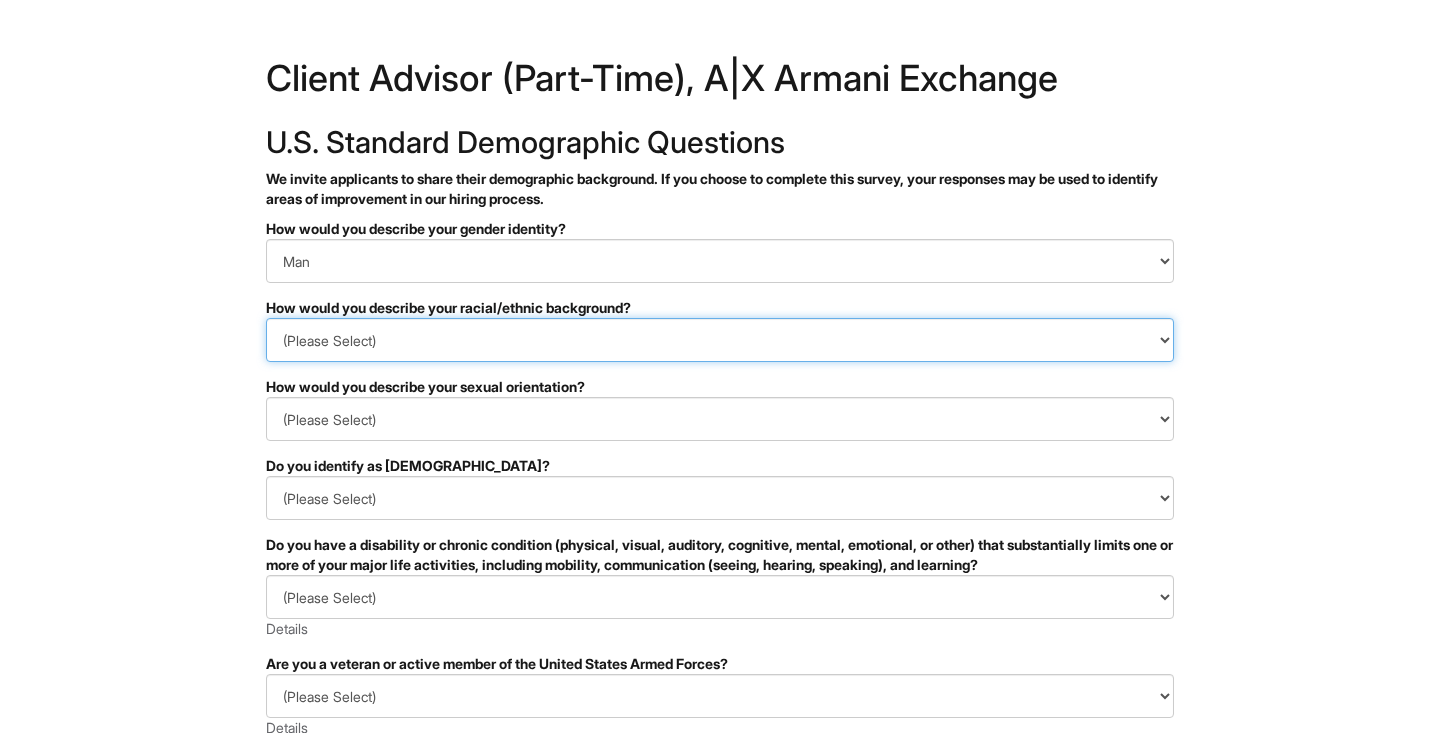 select on "Black or of African descent" 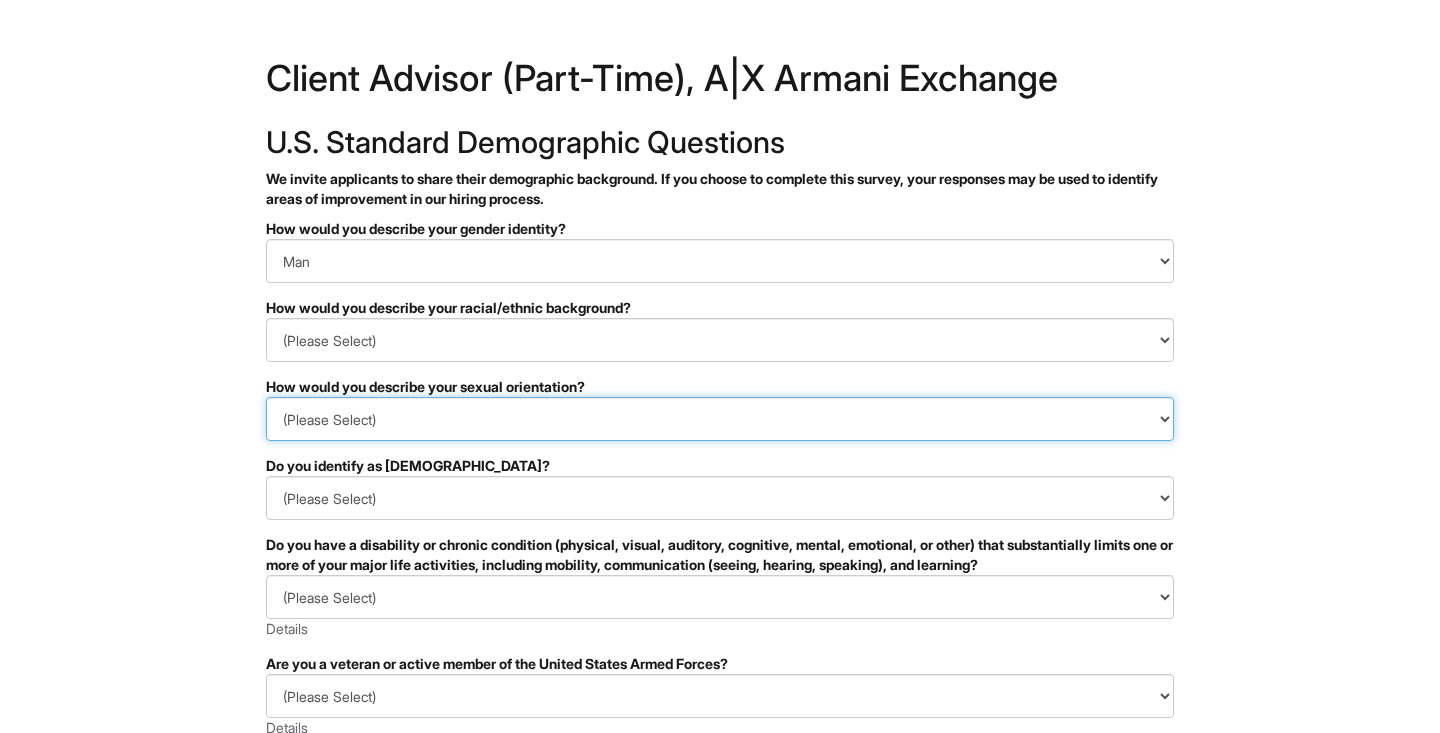 select on "Heterosexual" 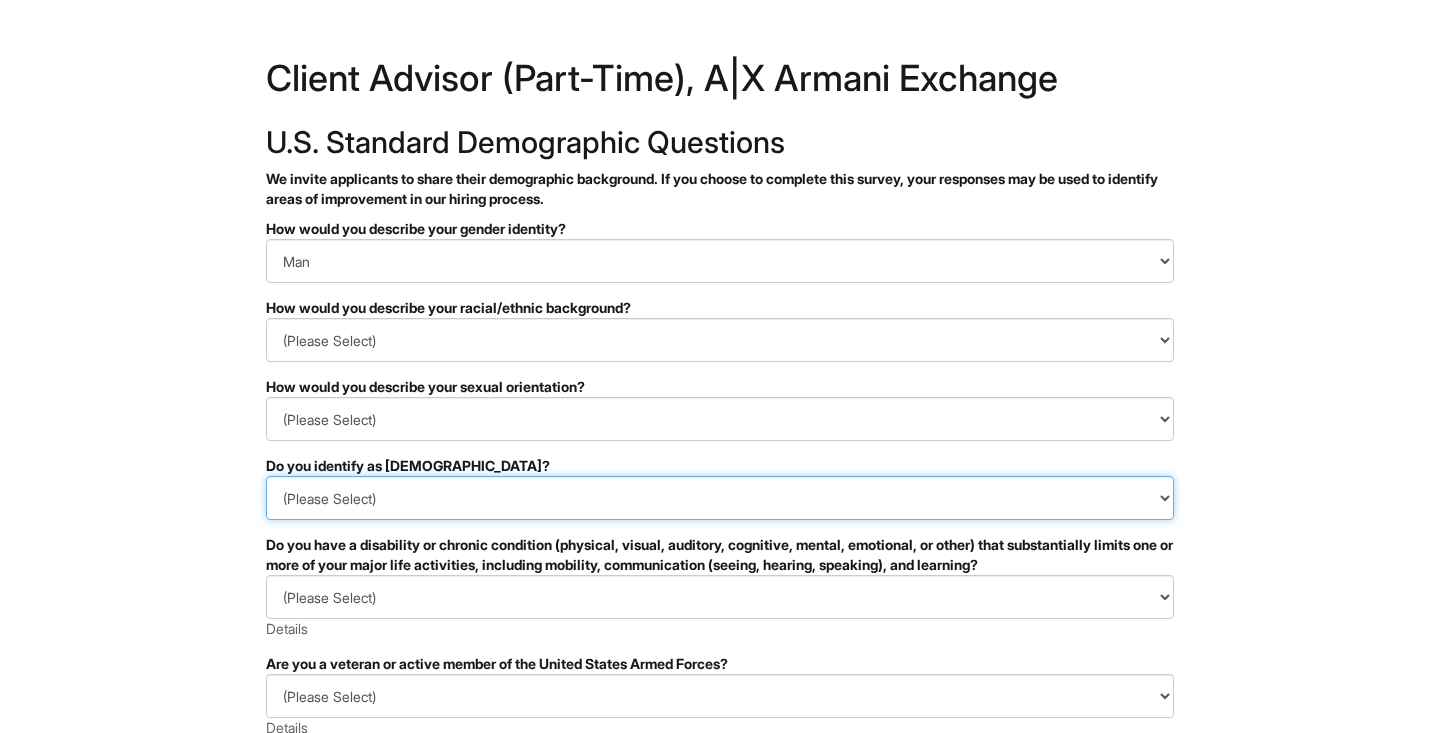select on "No" 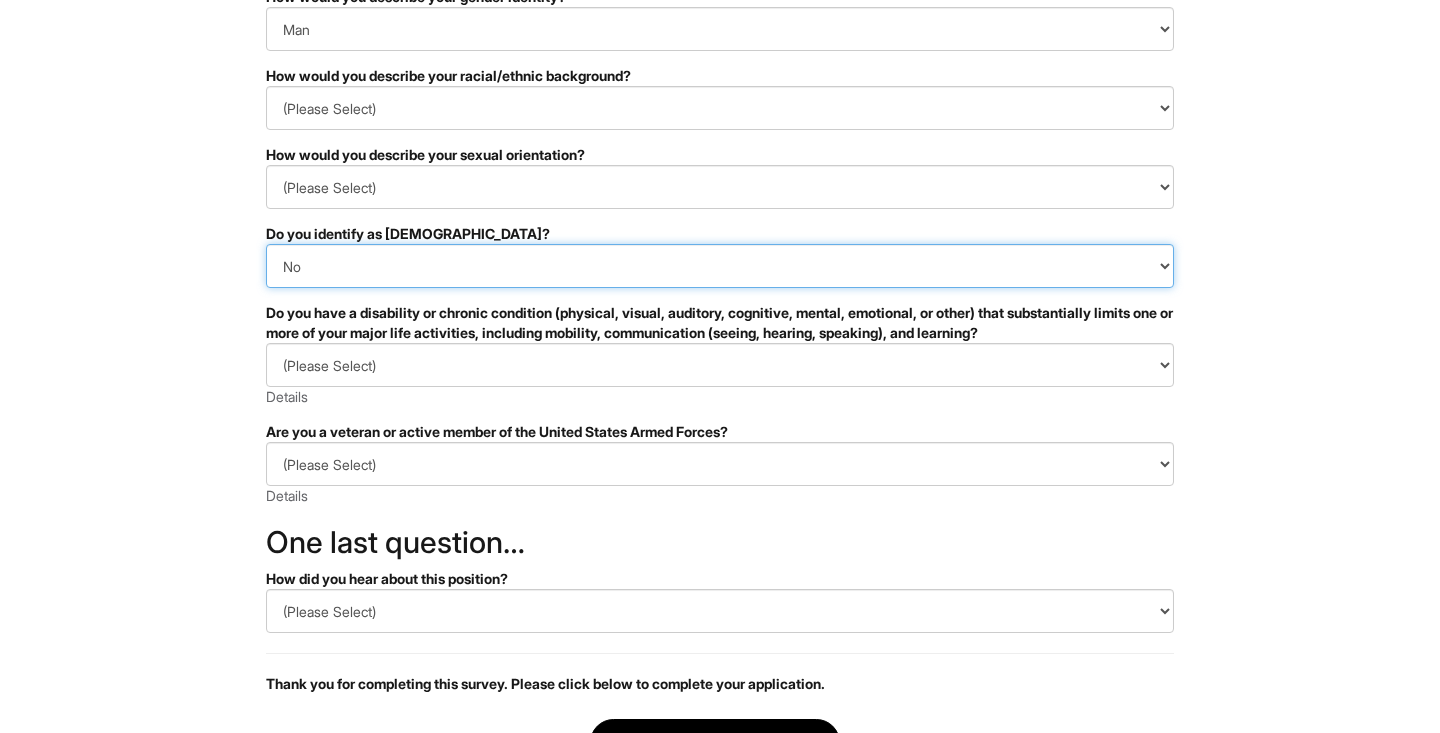 scroll, scrollTop: 253, scrollLeft: 0, axis: vertical 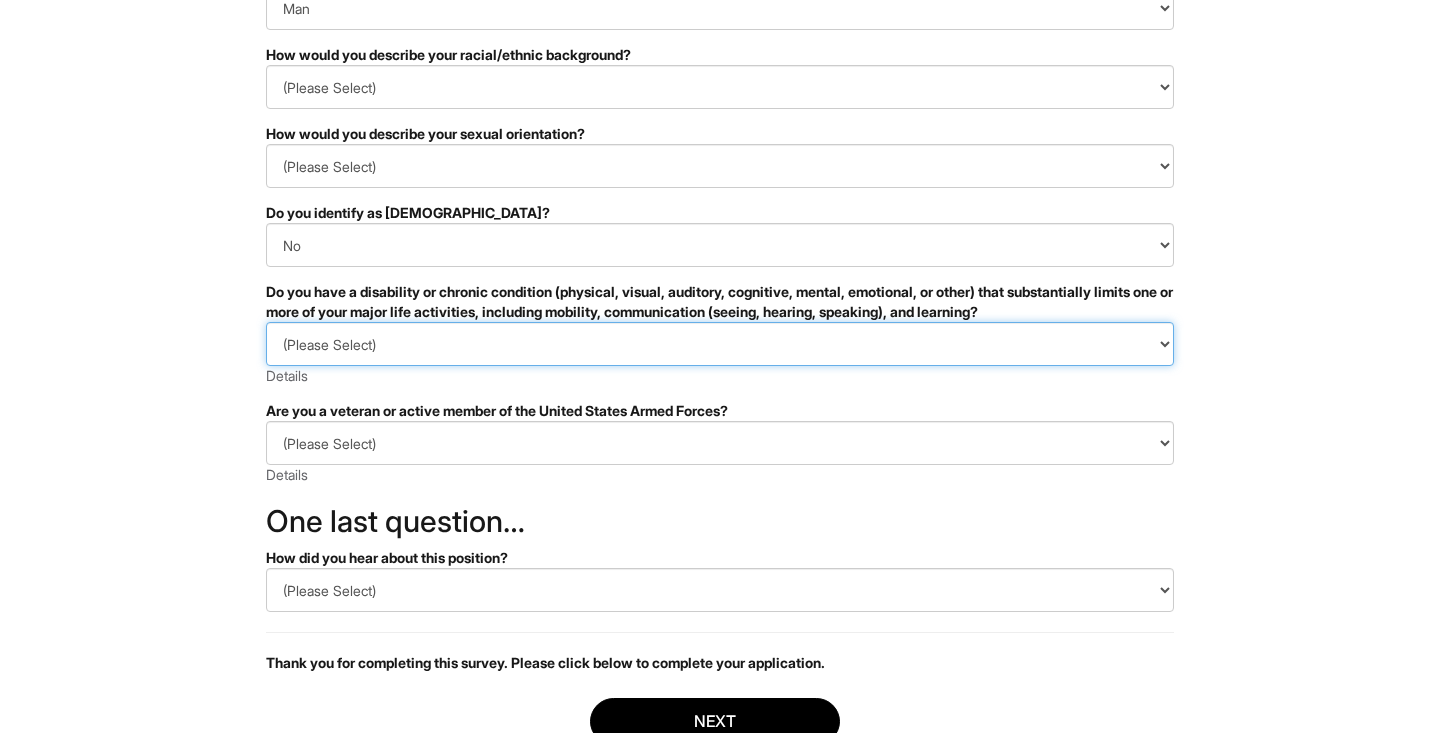 select on "NO, I DON'T HAVE A DISABILITY" 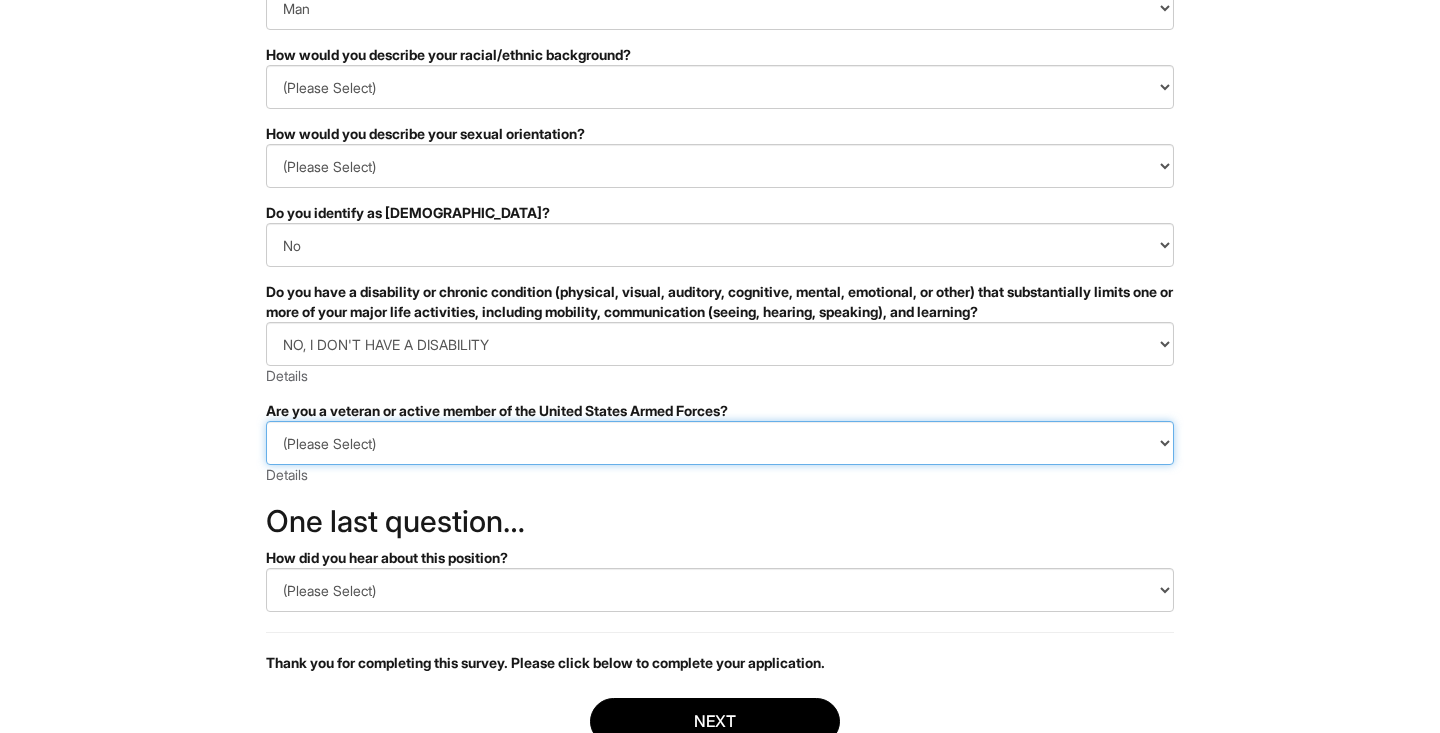 select on "I AM NOT A PROTECTED VETERAN" 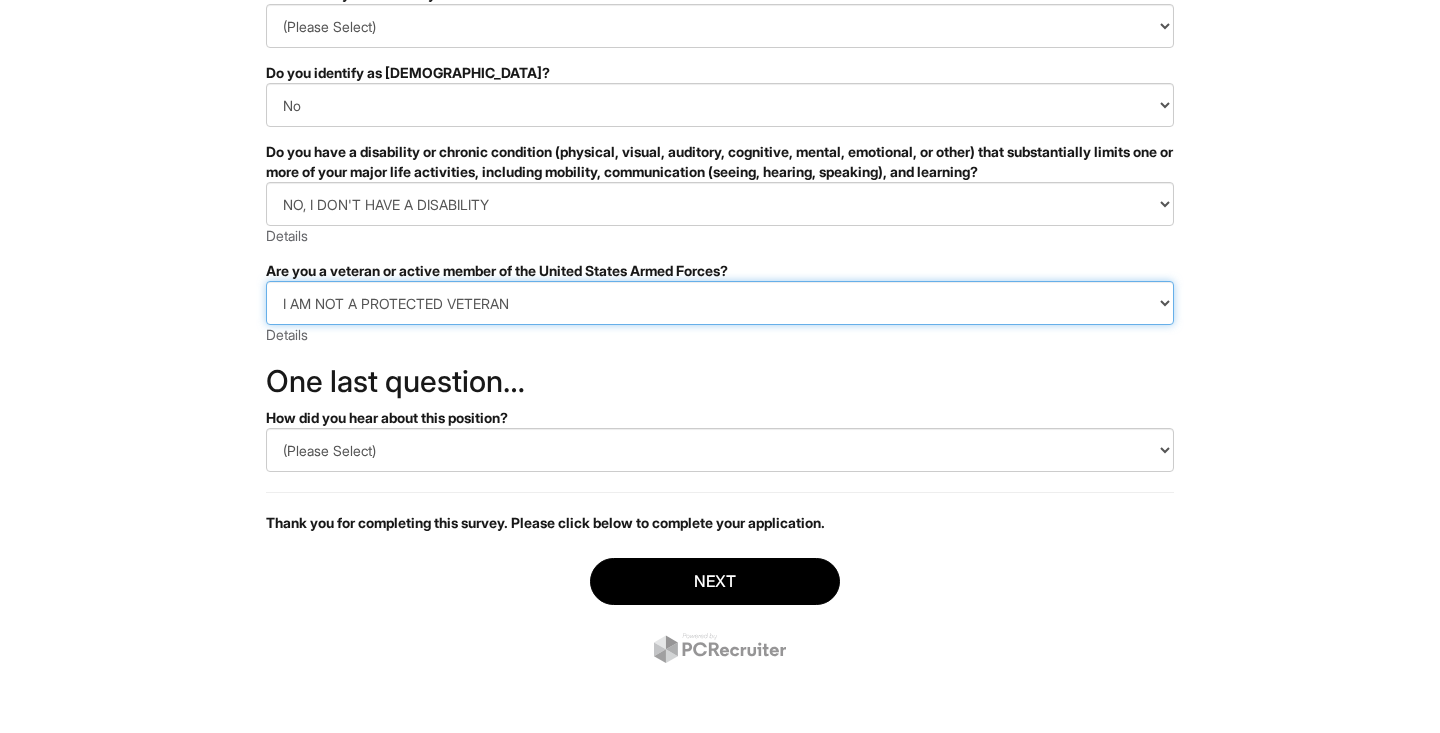 scroll, scrollTop: 393, scrollLeft: 0, axis: vertical 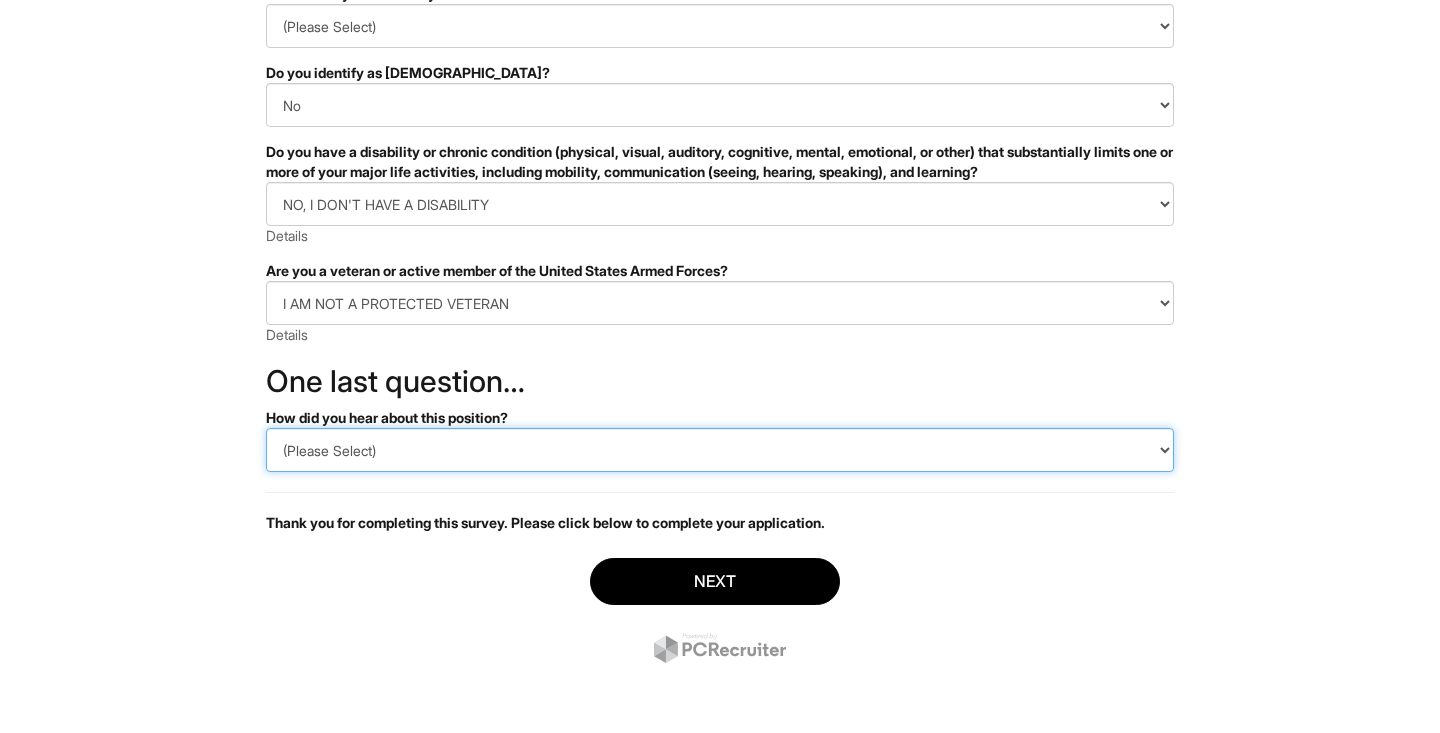 select on "LinkedIn" 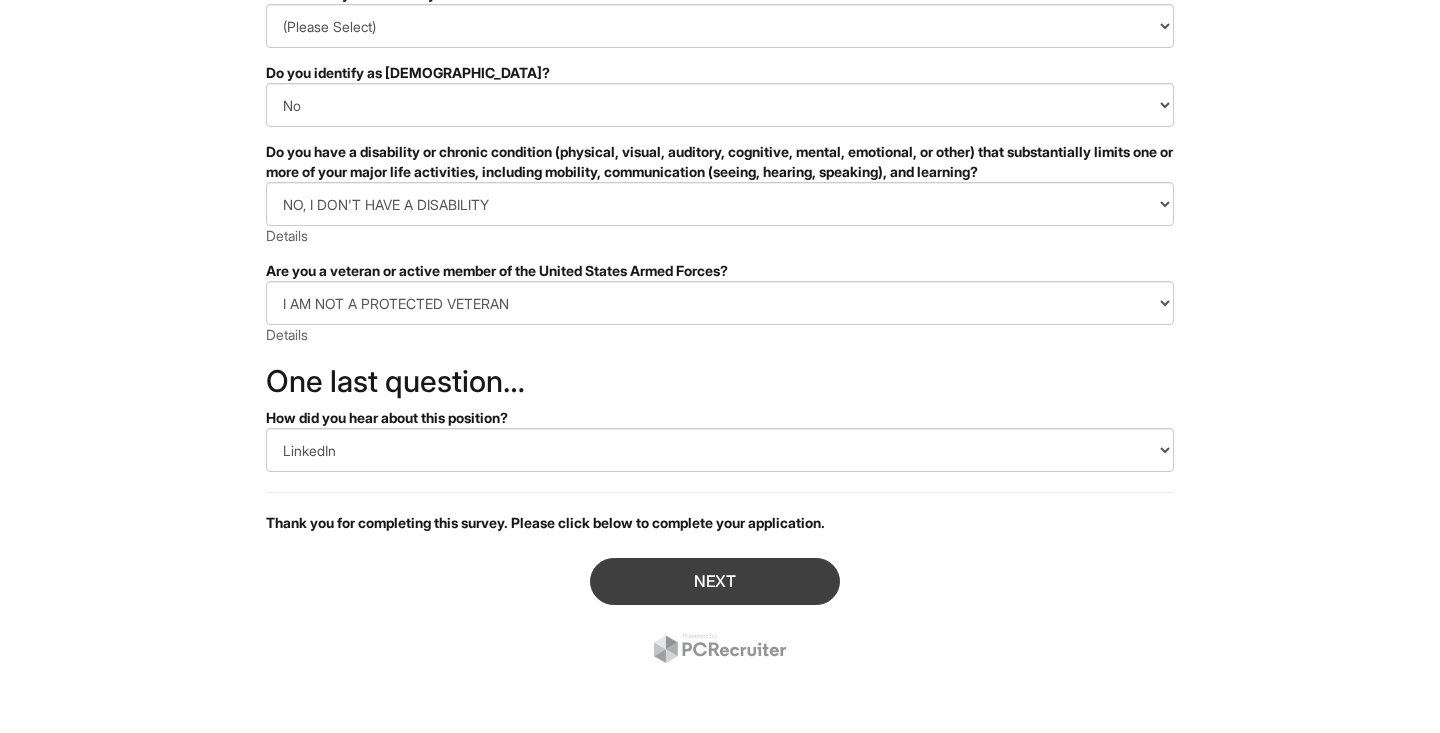 click on "Next" at bounding box center [715, 581] 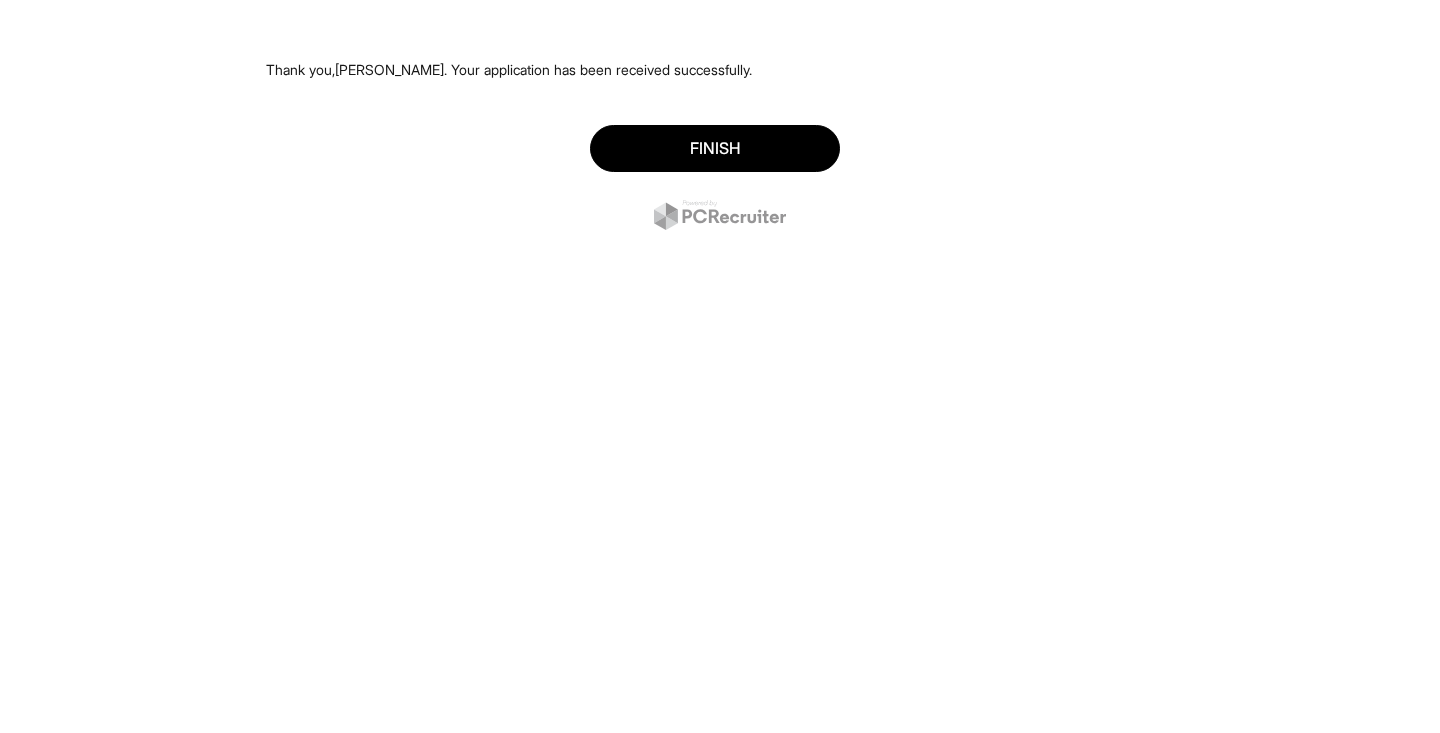 scroll, scrollTop: 0, scrollLeft: 0, axis: both 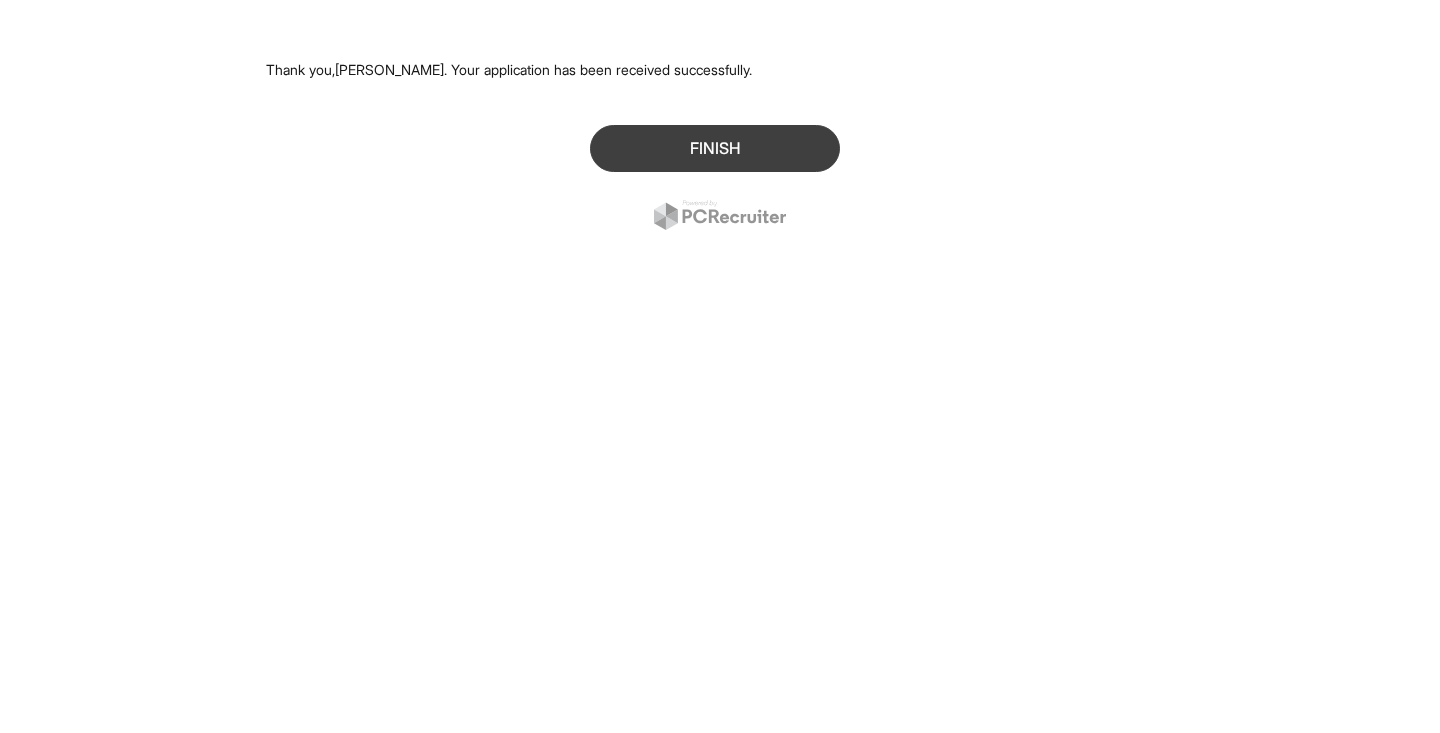 click on "Finish" at bounding box center (715, 148) 